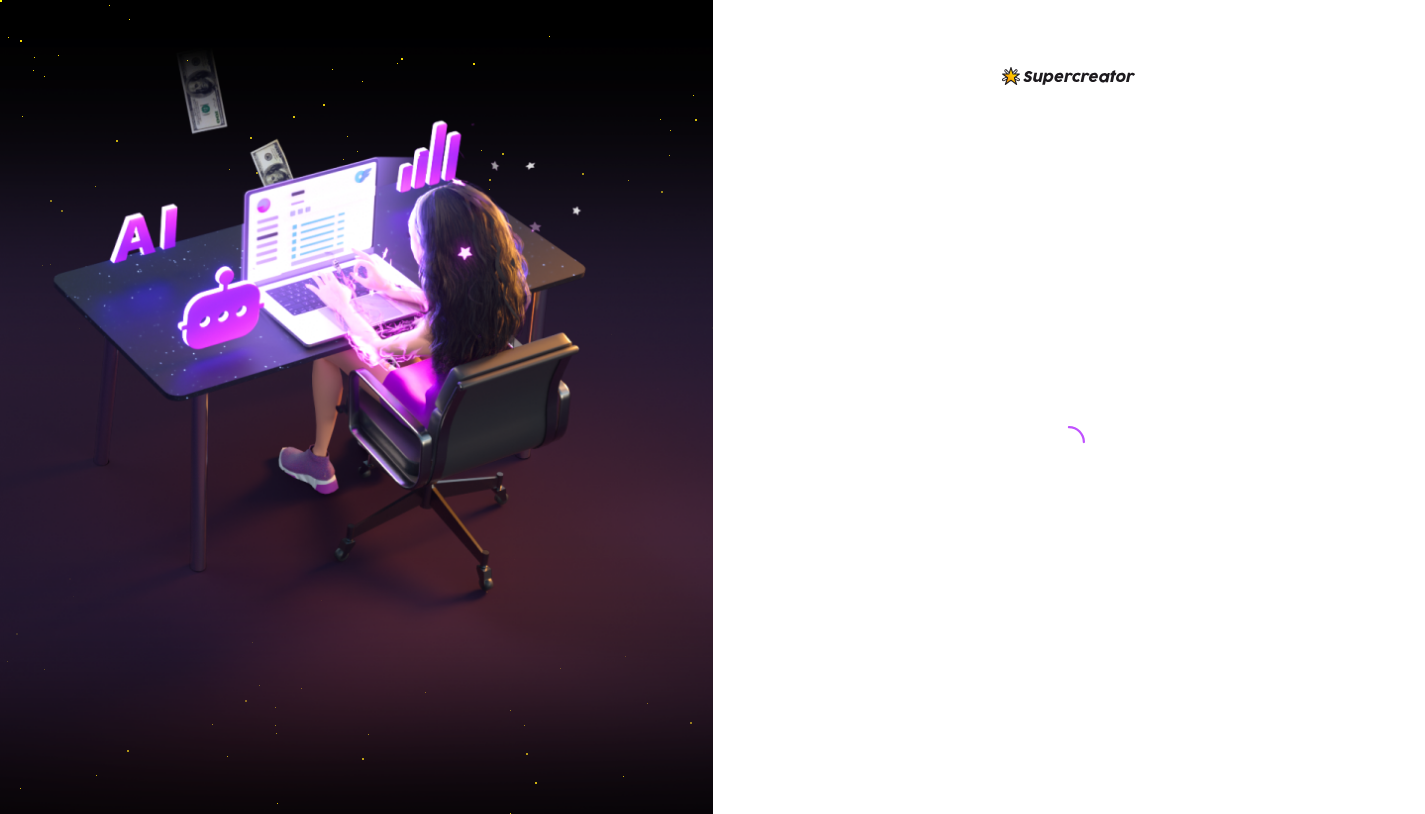 scroll, scrollTop: 0, scrollLeft: 0, axis: both 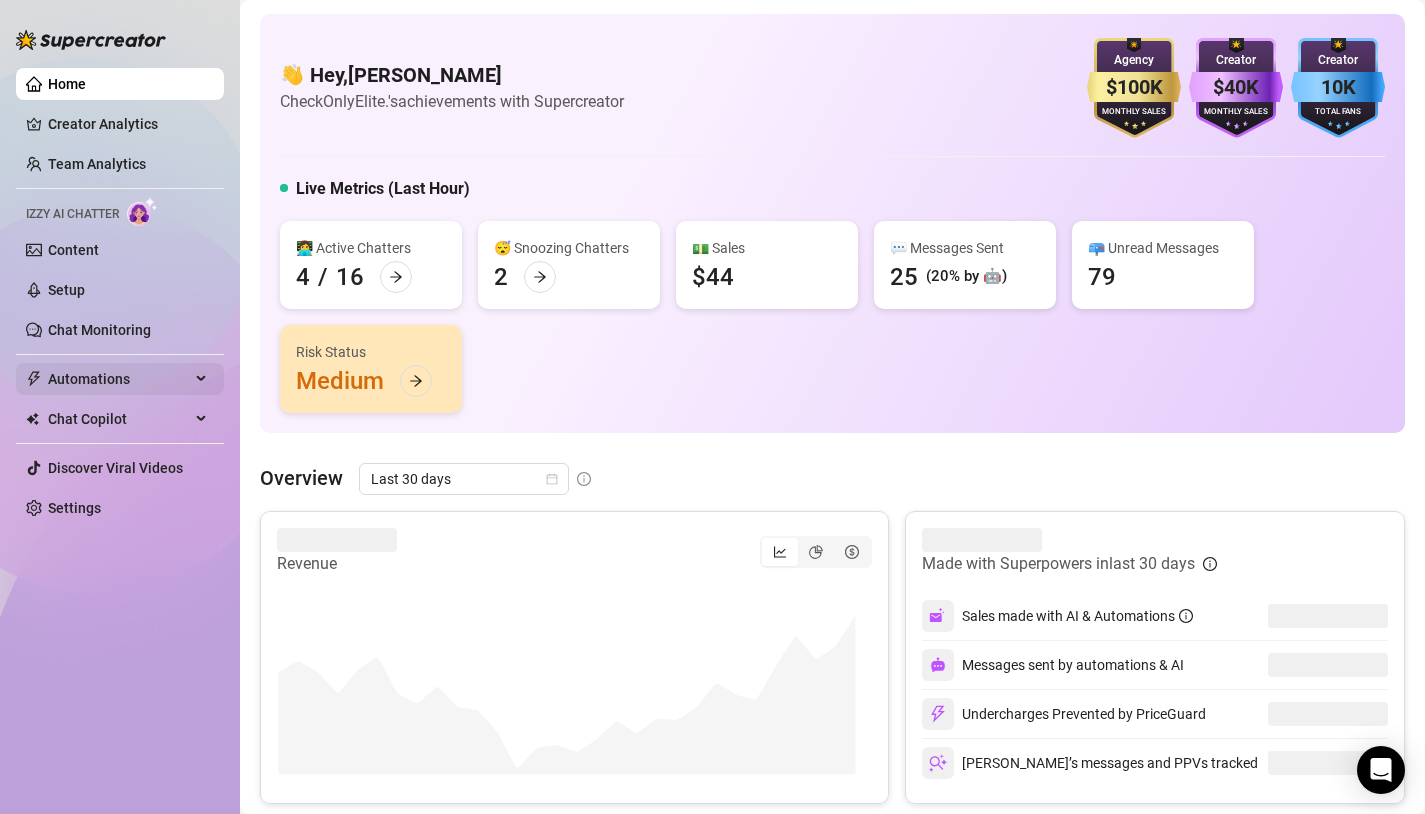 click on "Automations" at bounding box center (119, 379) 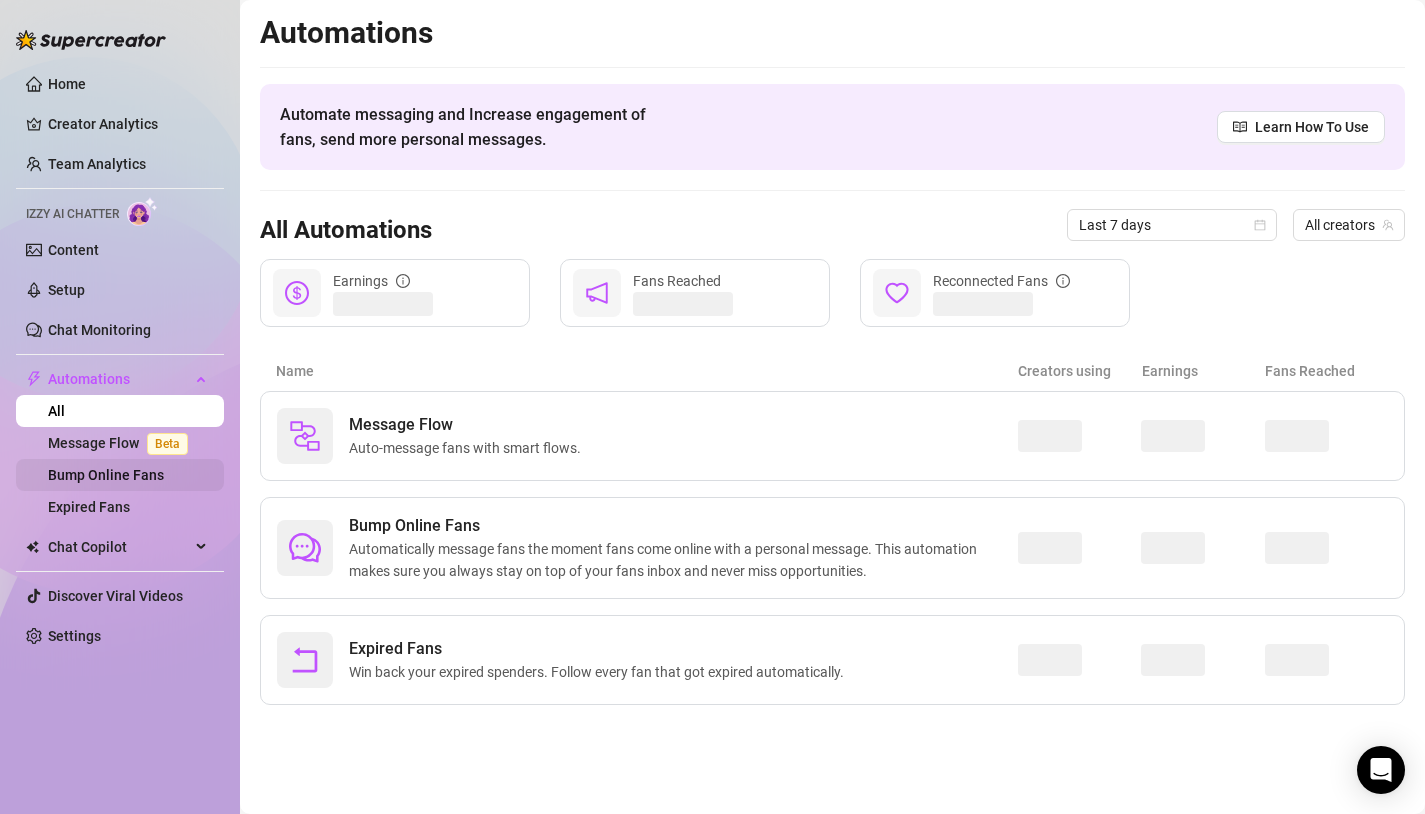 click on "Bump Online Fans" at bounding box center (106, 475) 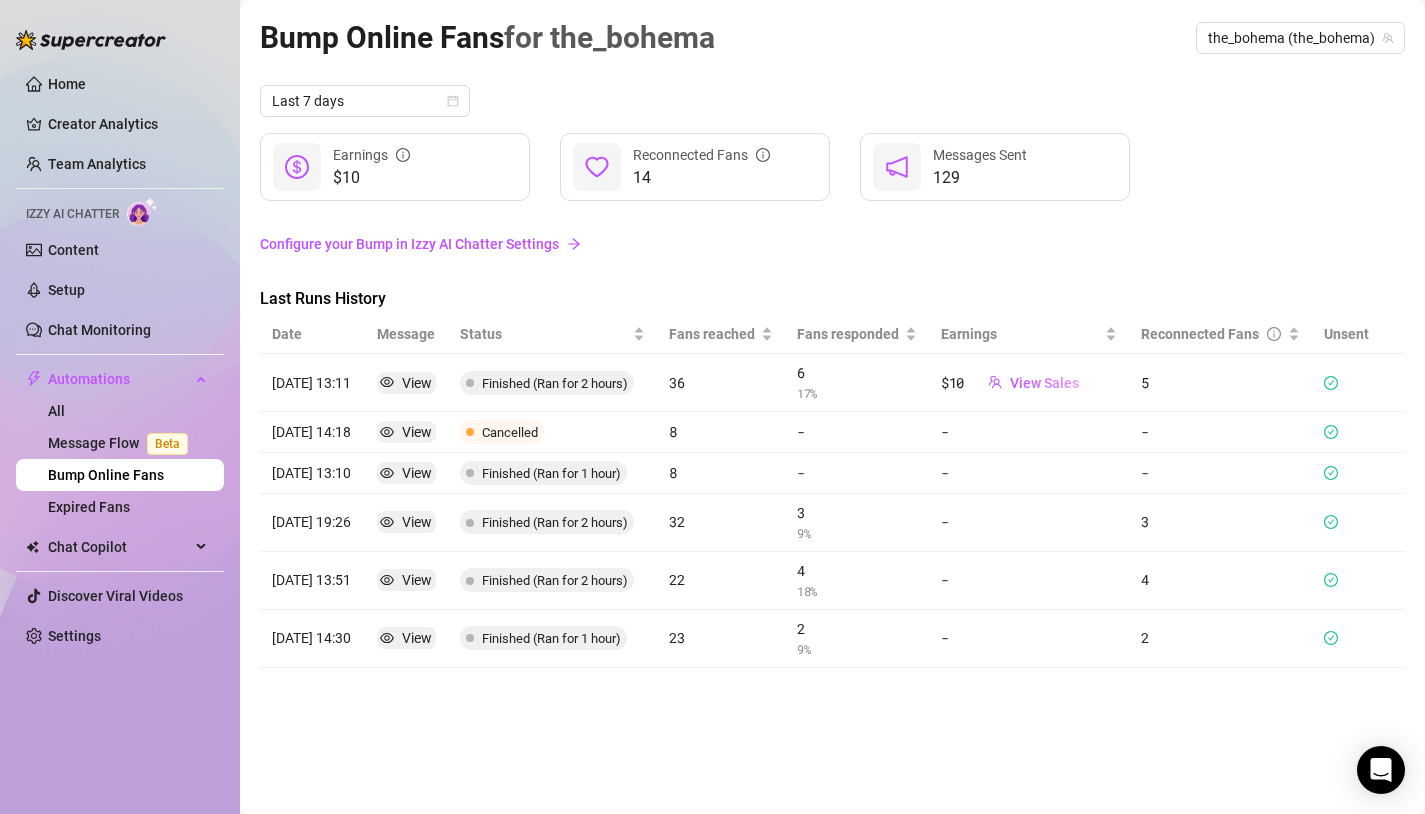 click on "Bump Online Fans" at bounding box center [106, 475] 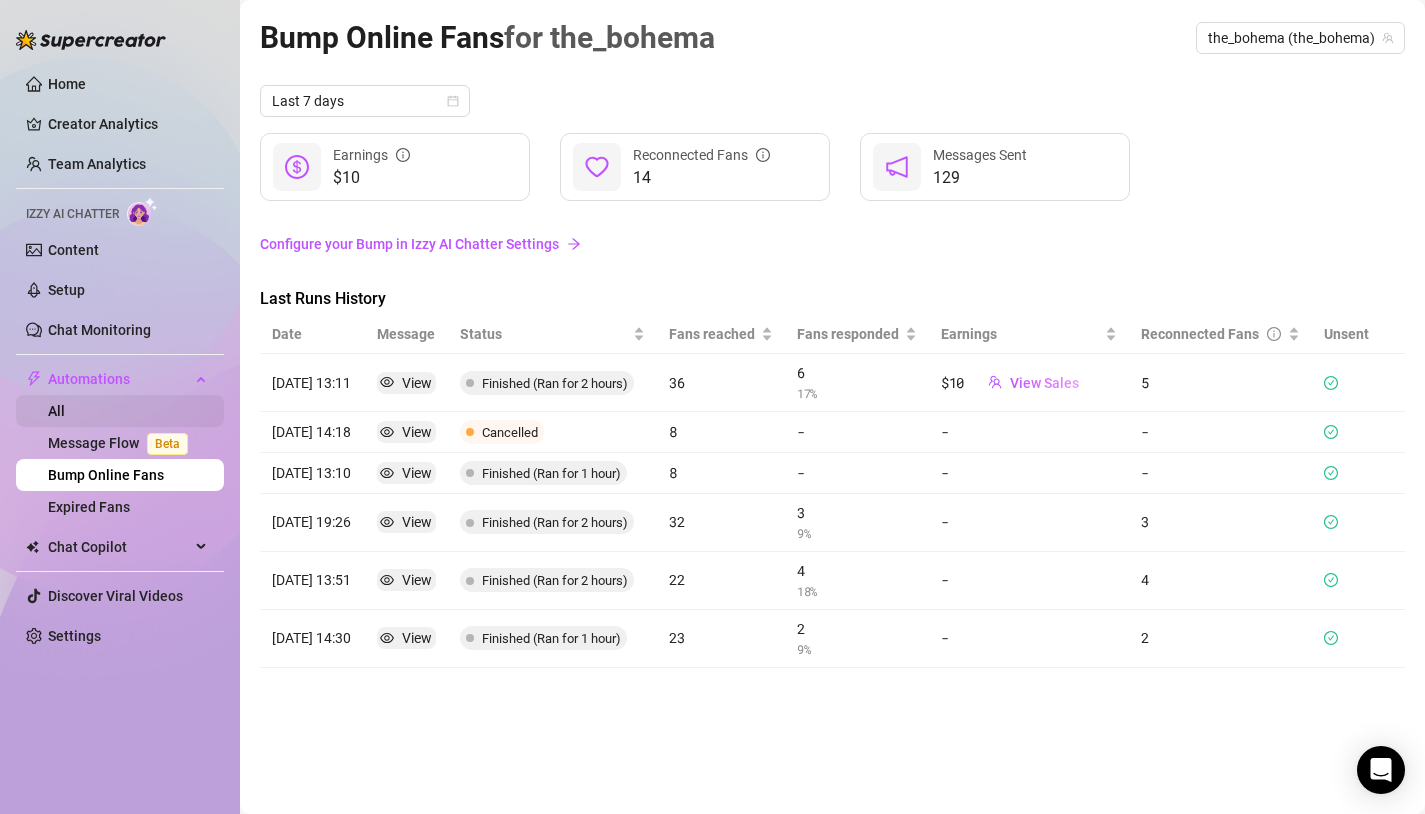 click on "All" at bounding box center [56, 411] 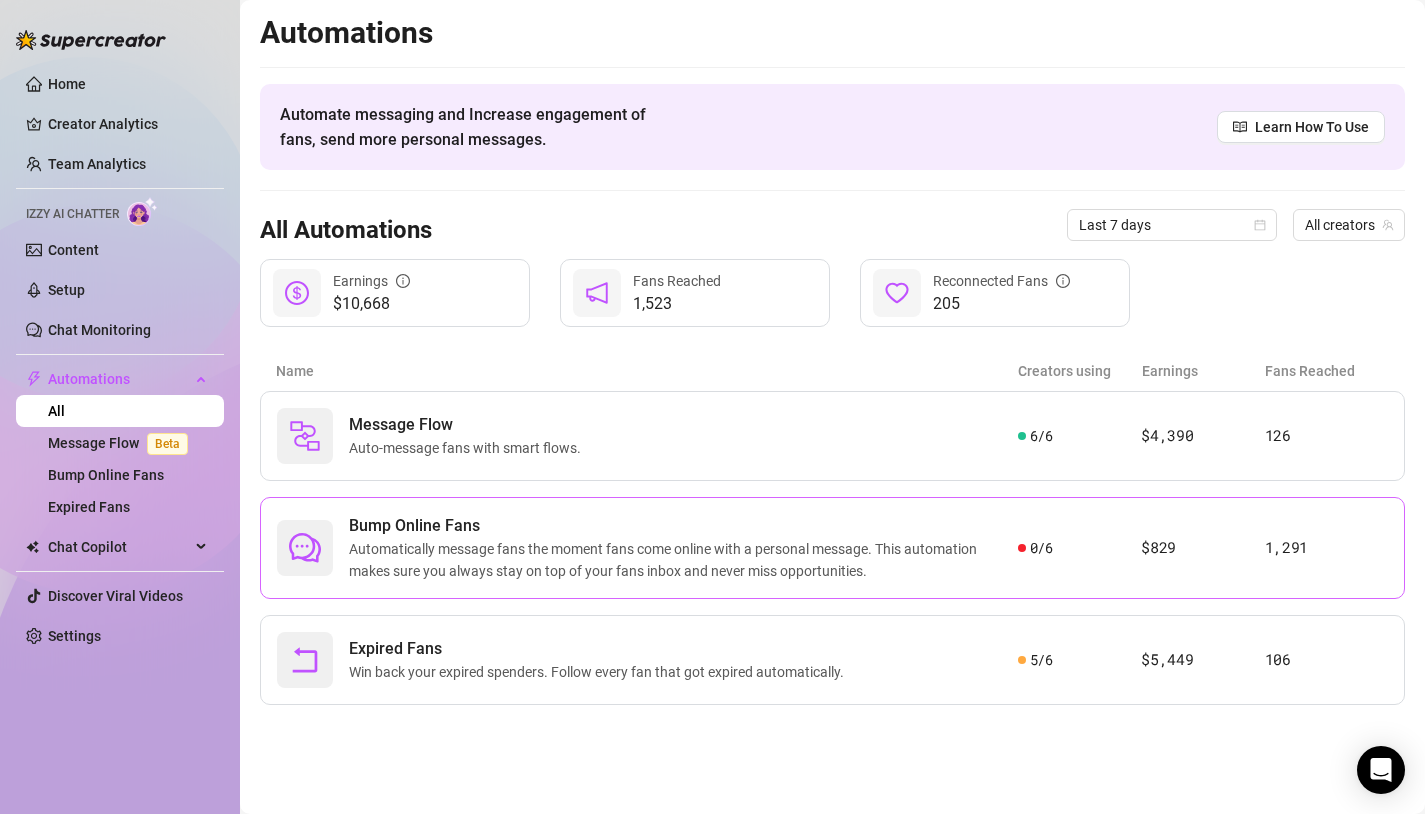 click on "Bump Online Fans Automatically message fans the moment fans come online with a personal message. This automation makes sure you always stay on top of your fans inbox and never miss opportunities. 0 / 6 $829 1,291" at bounding box center [832, 548] 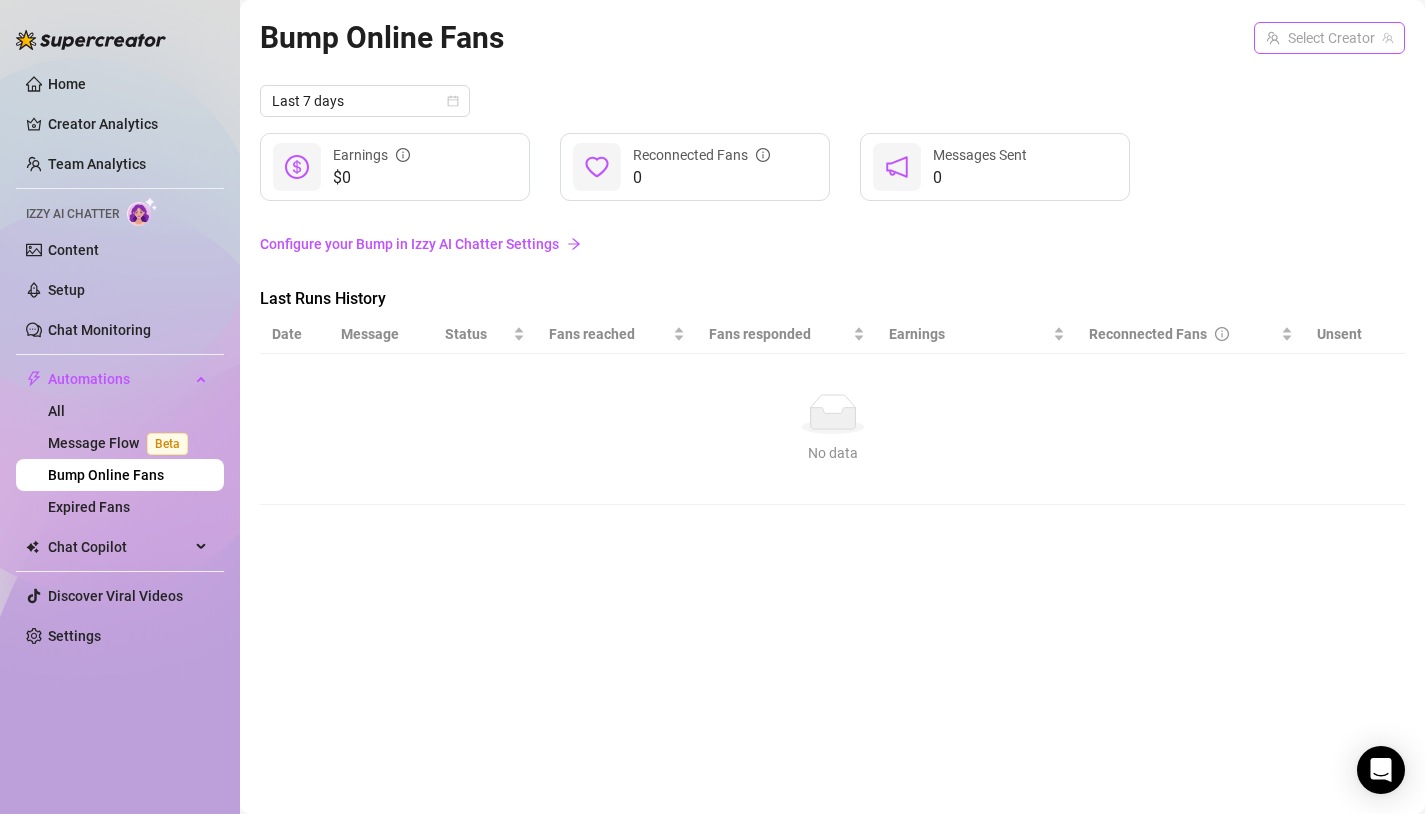 click at bounding box center [1320, 38] 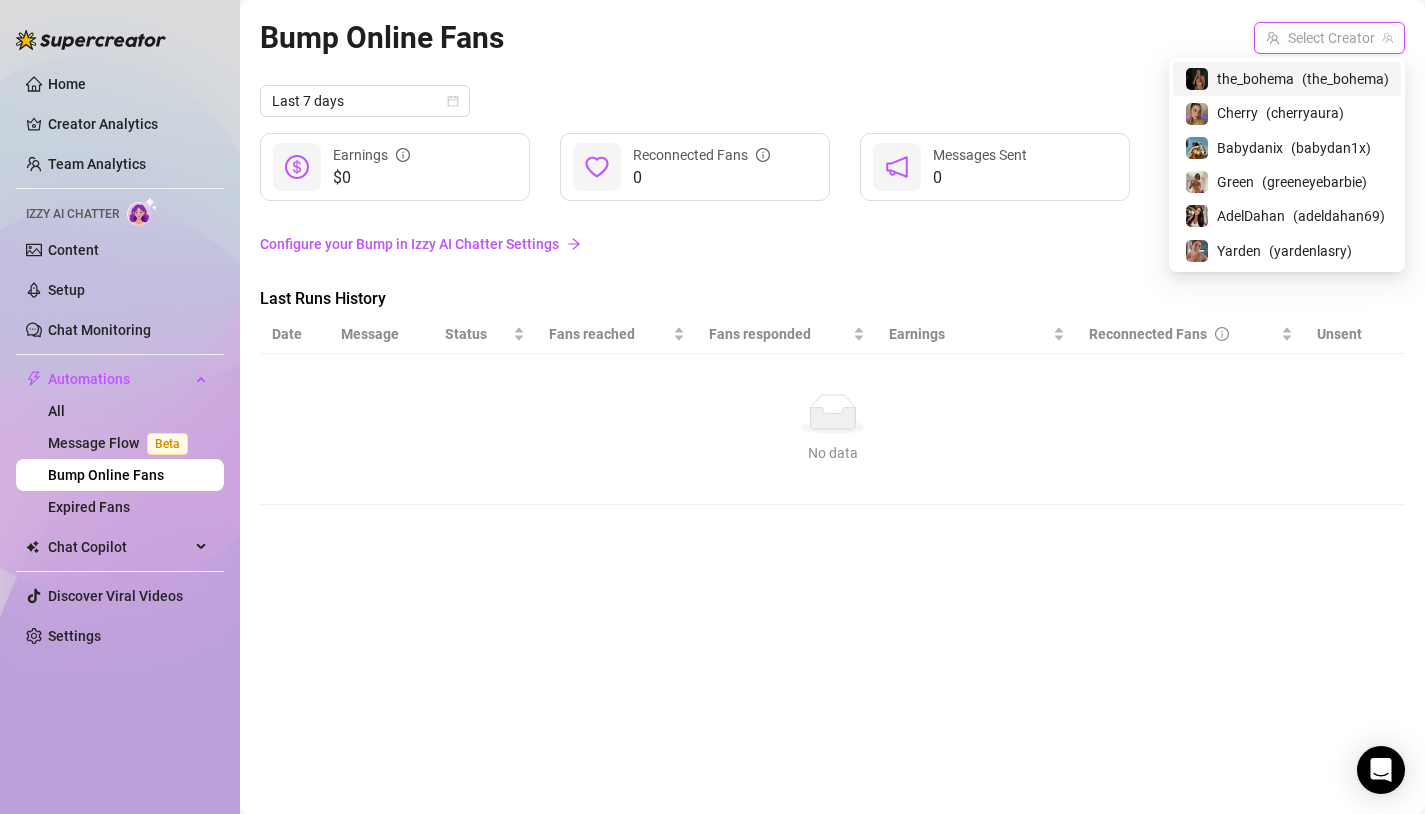 click on "the_bohema" at bounding box center (1255, 79) 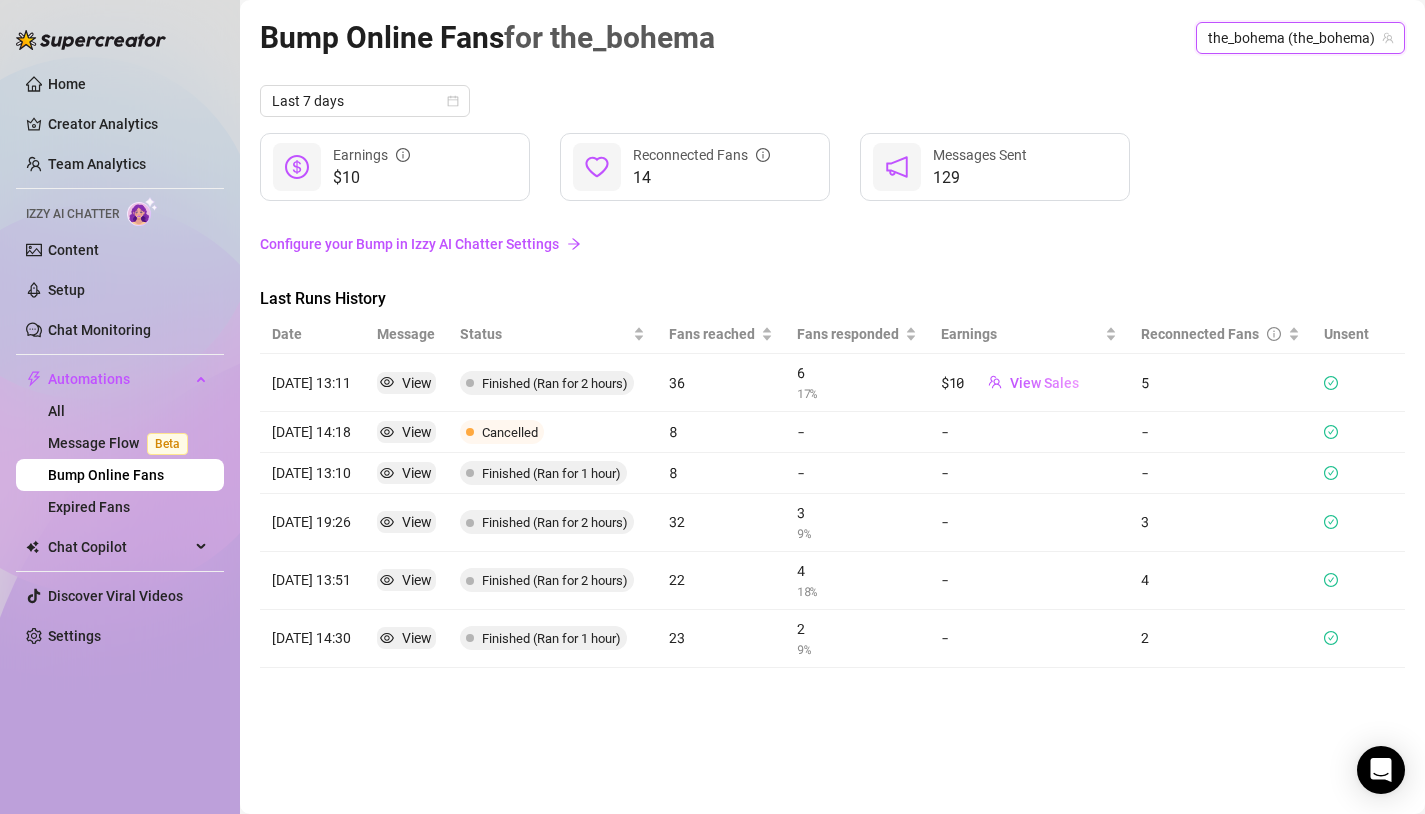 click on "the_bohema (the_bohema)" at bounding box center (1300, 38) 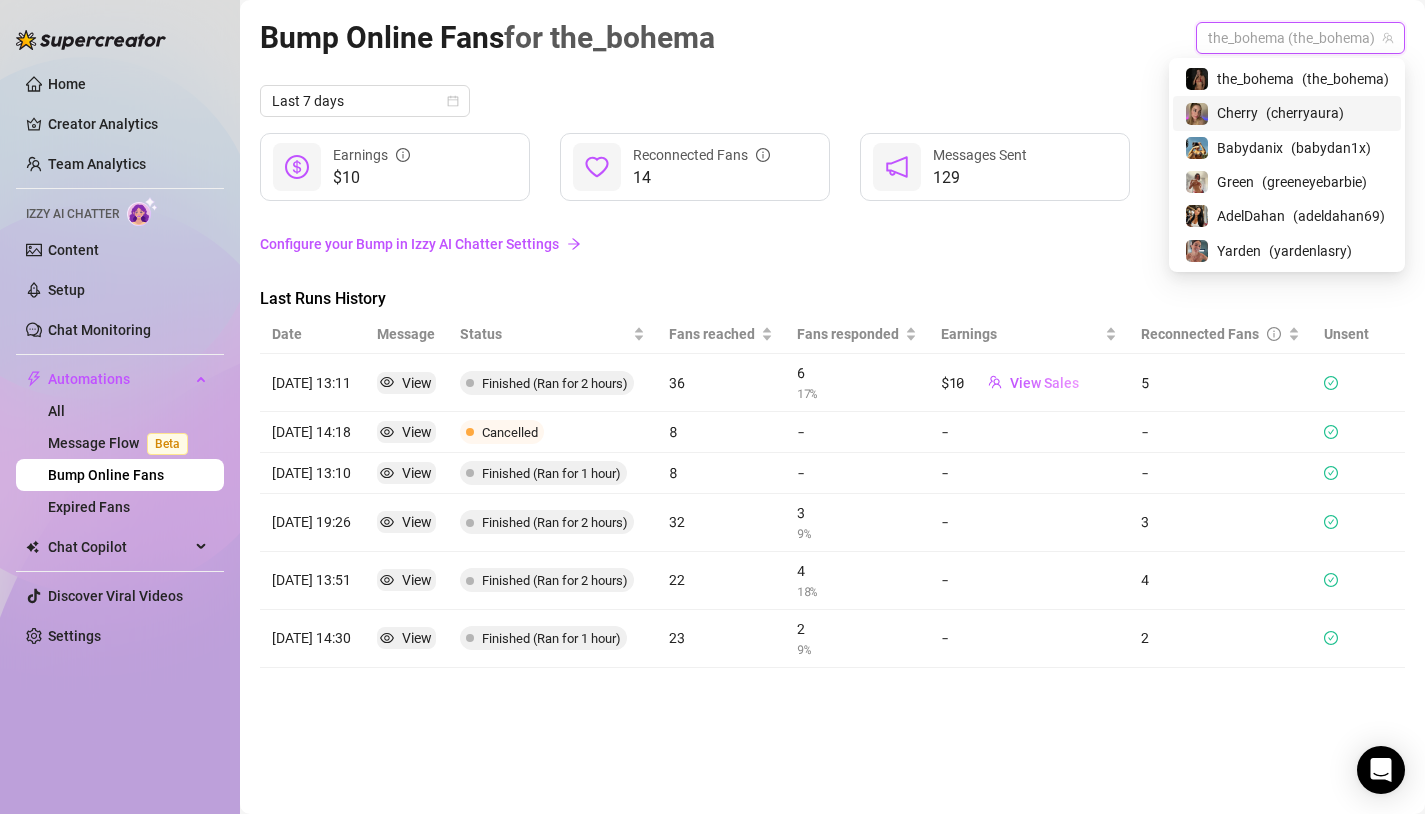 click on "( cherryaura )" at bounding box center [1305, 113] 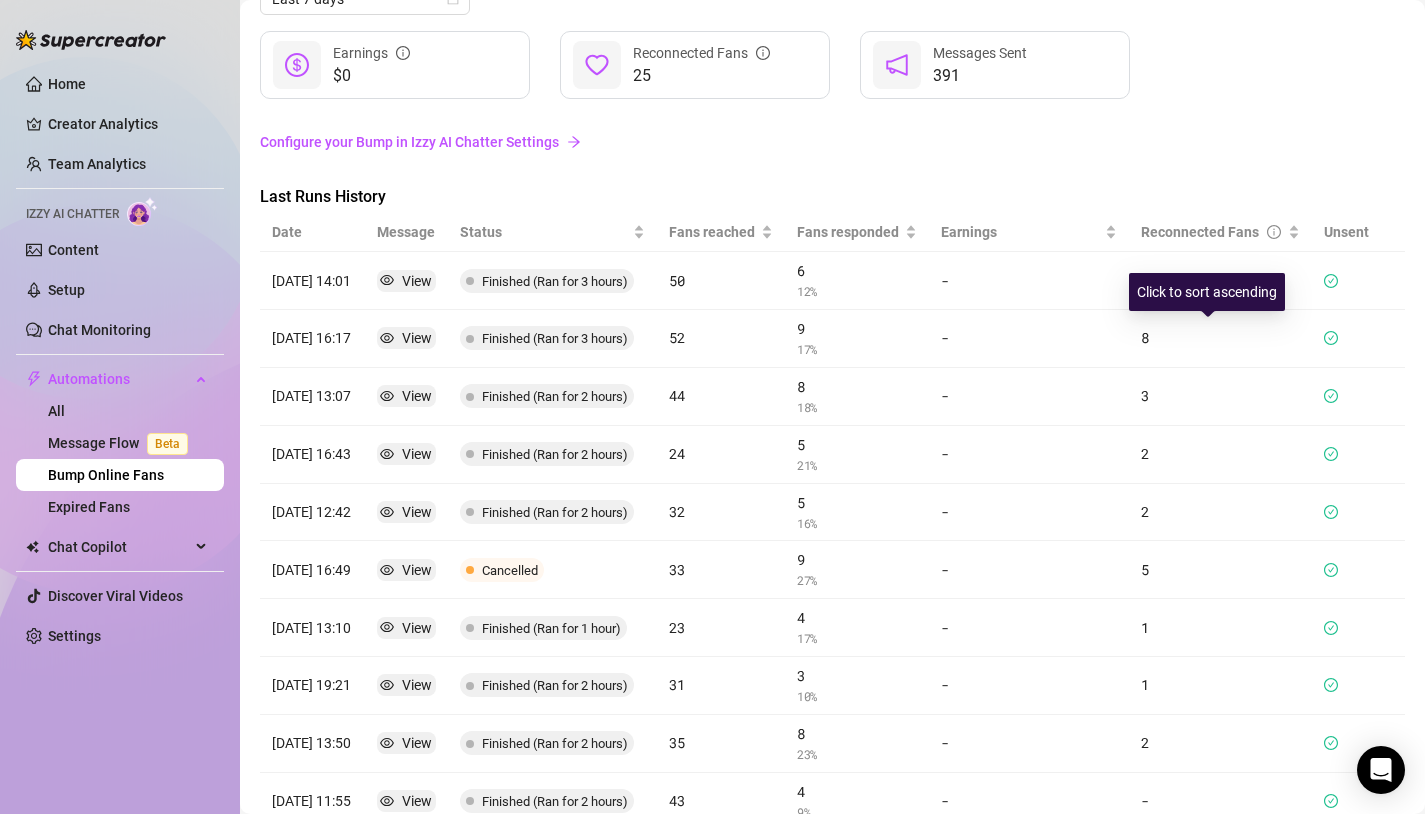 scroll, scrollTop: 234, scrollLeft: 0, axis: vertical 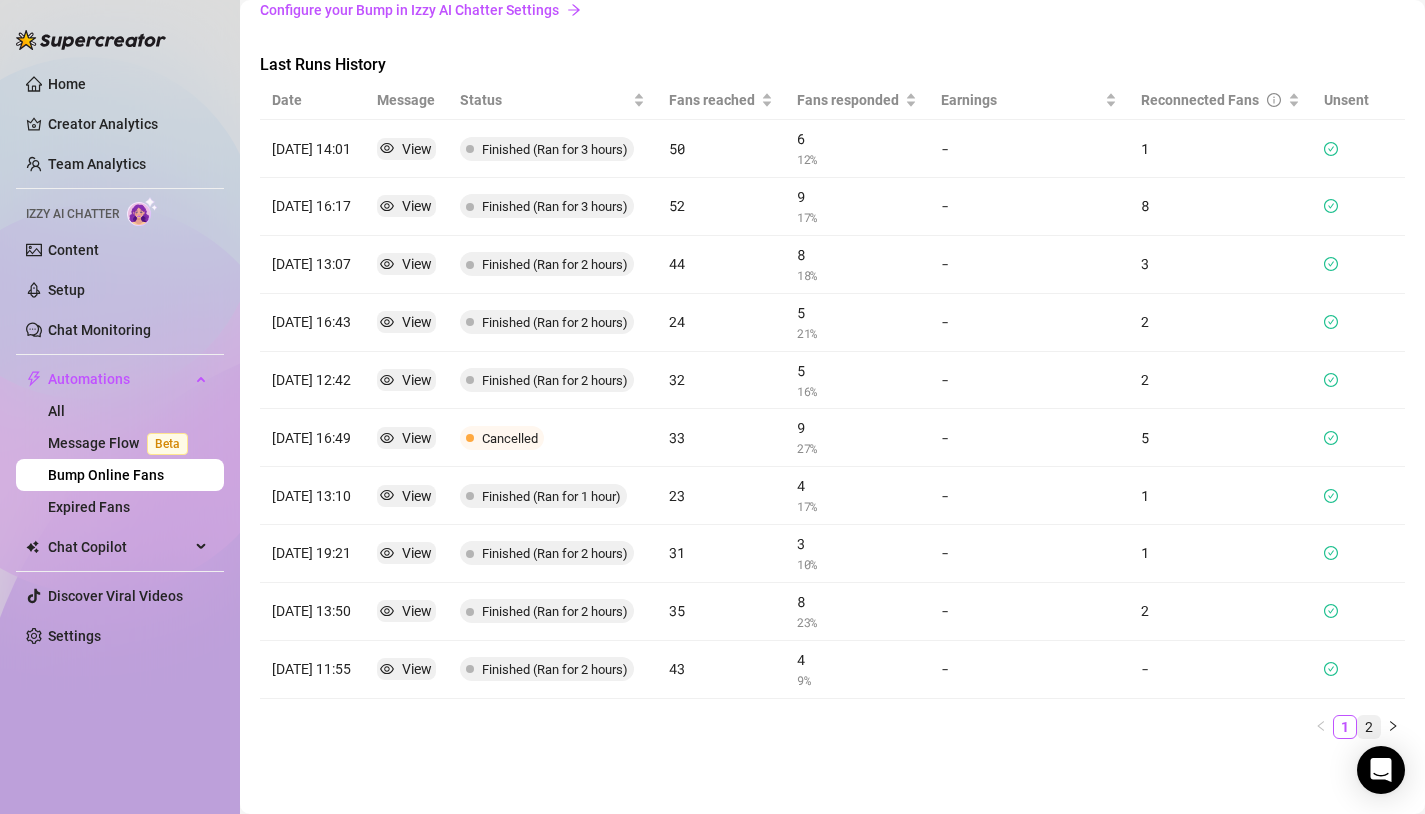 click on "2" at bounding box center [1369, 727] 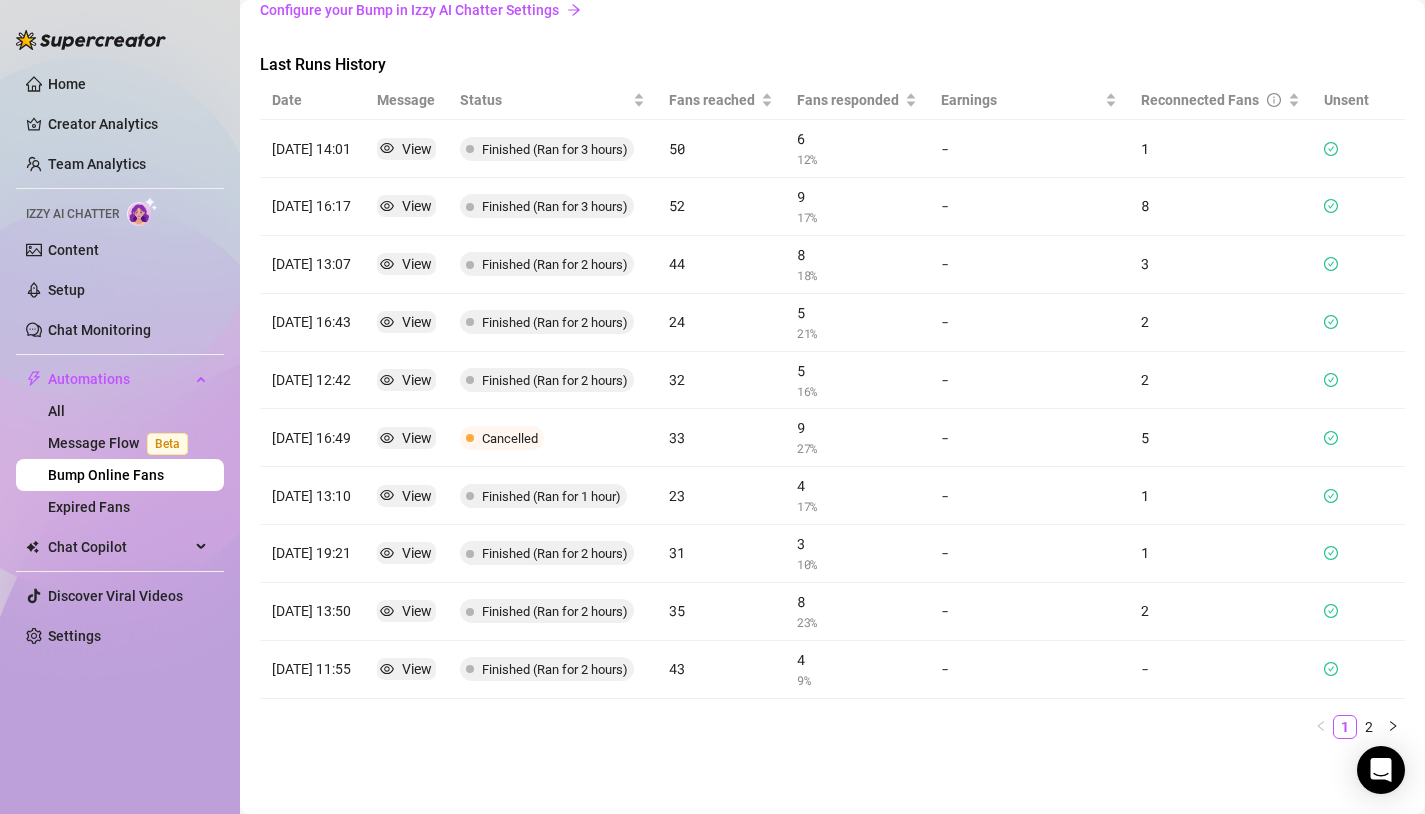 scroll, scrollTop: 0, scrollLeft: 0, axis: both 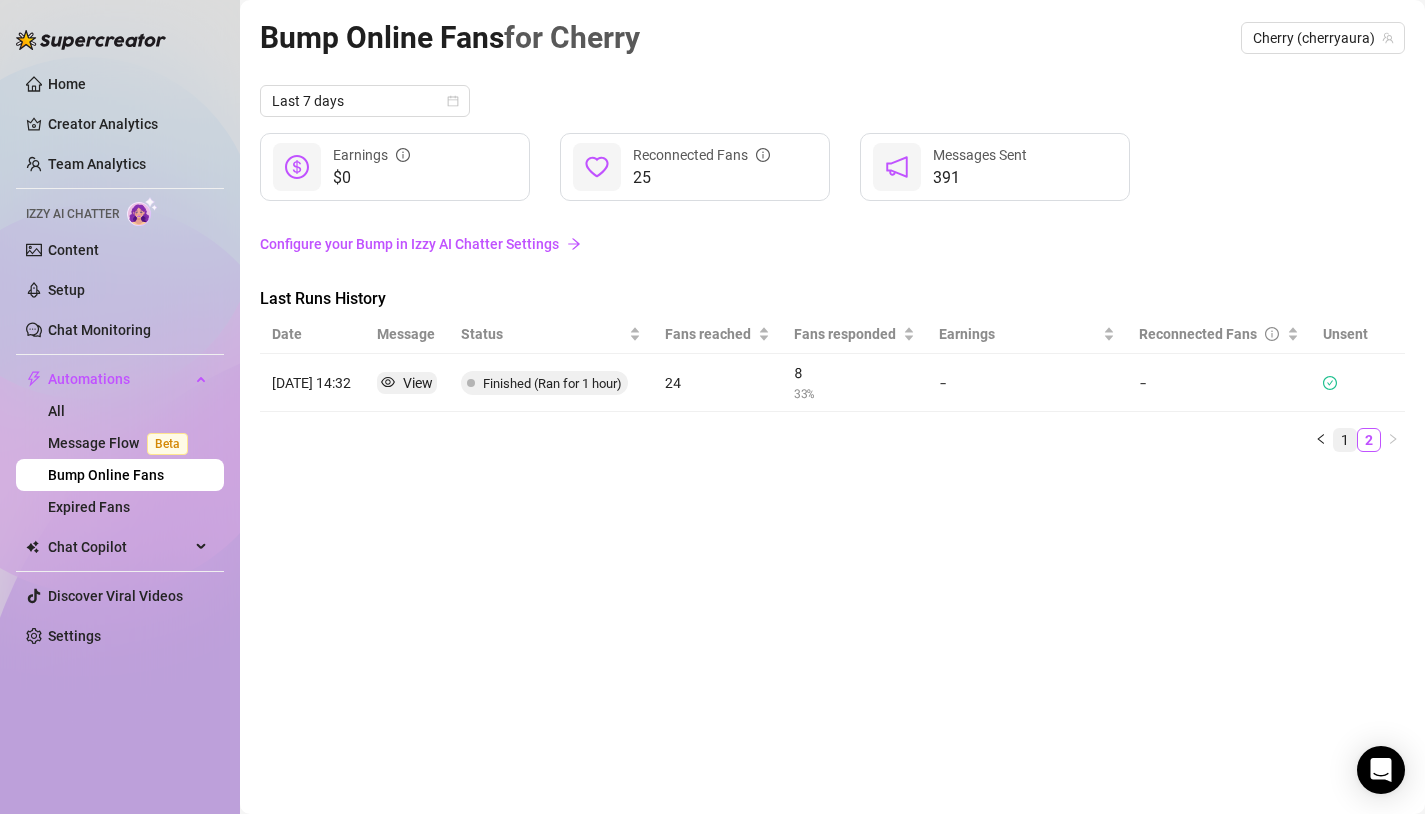 click on "1" at bounding box center [1345, 440] 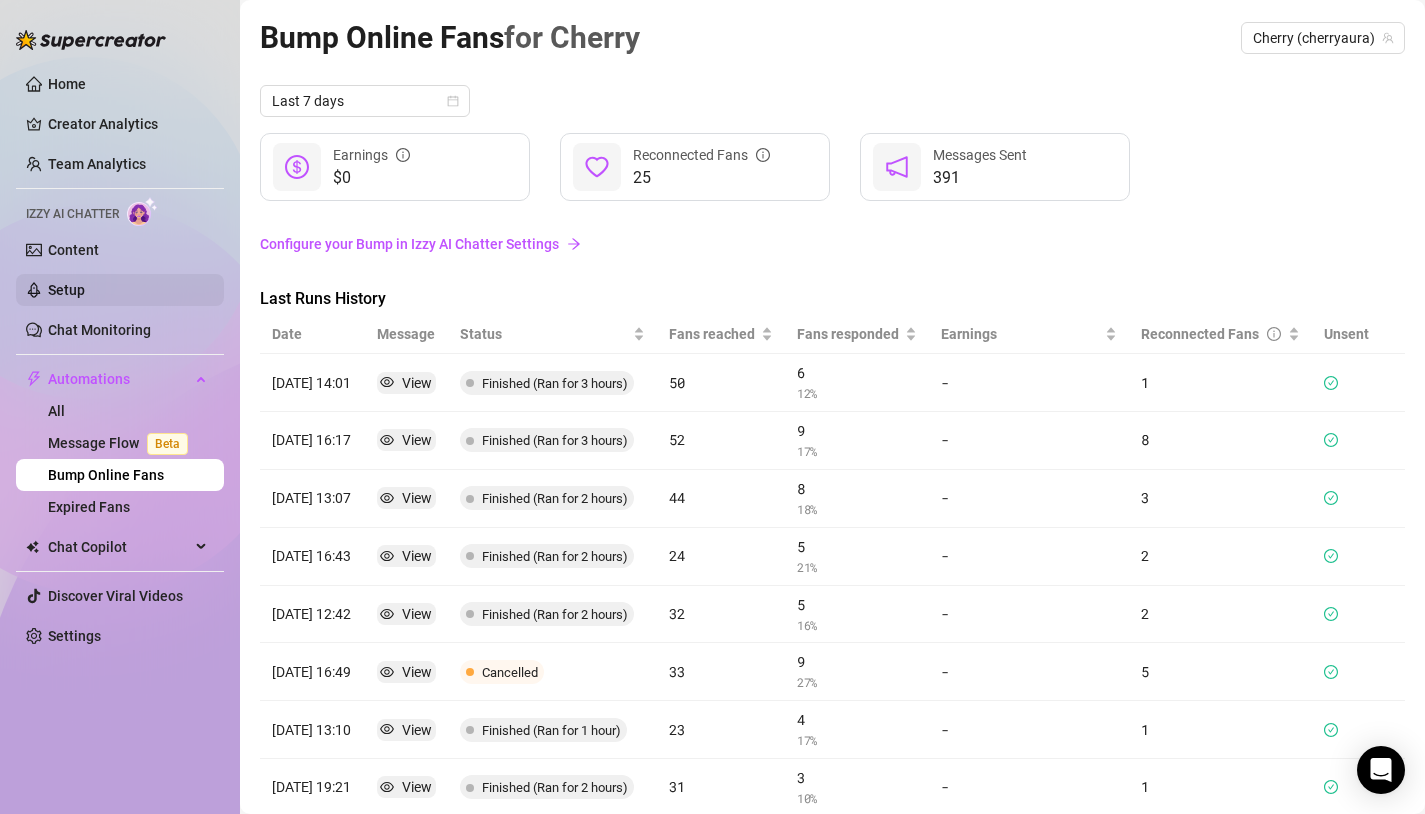 click on "Setup" at bounding box center (66, 290) 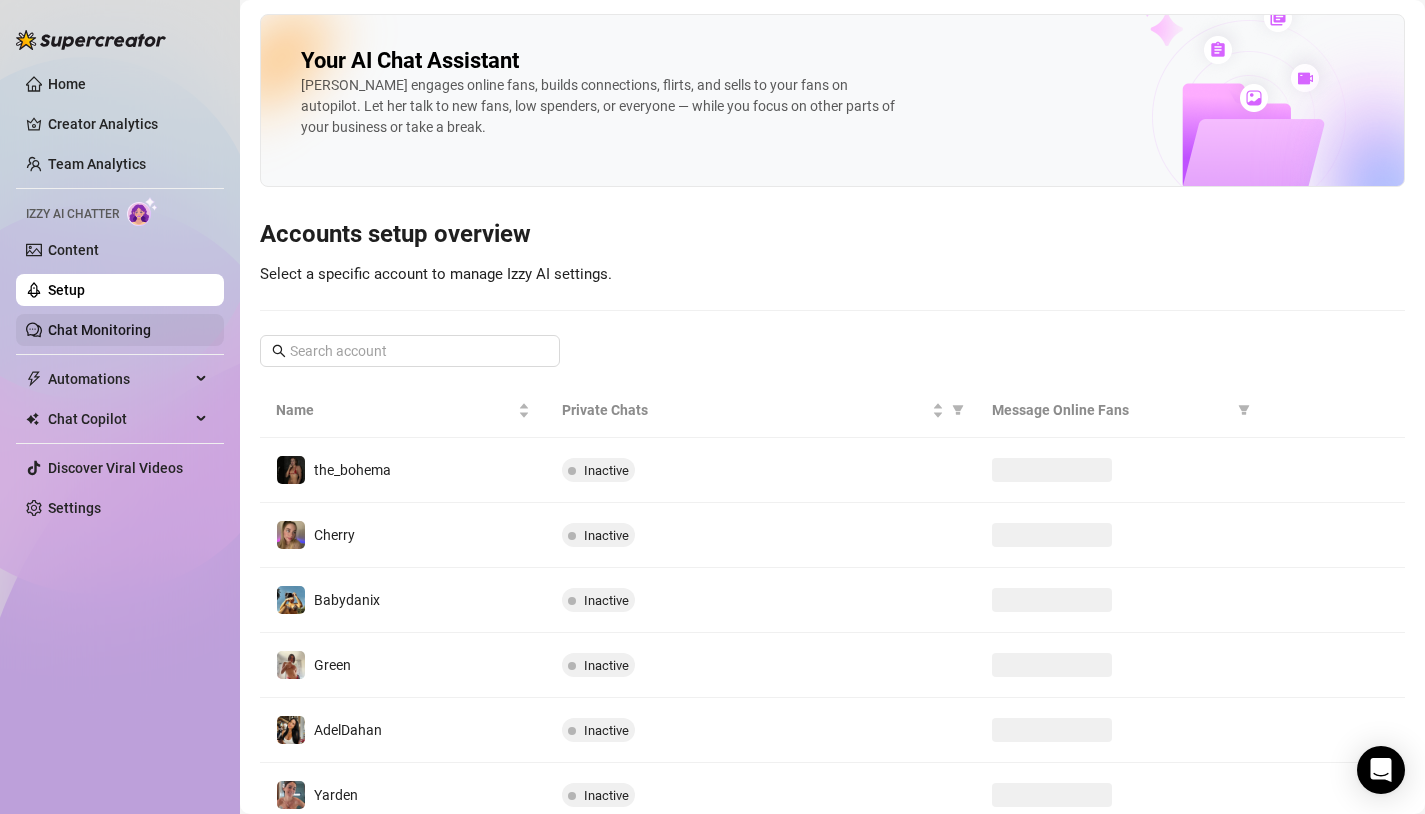click on "Chat Monitoring" at bounding box center [99, 330] 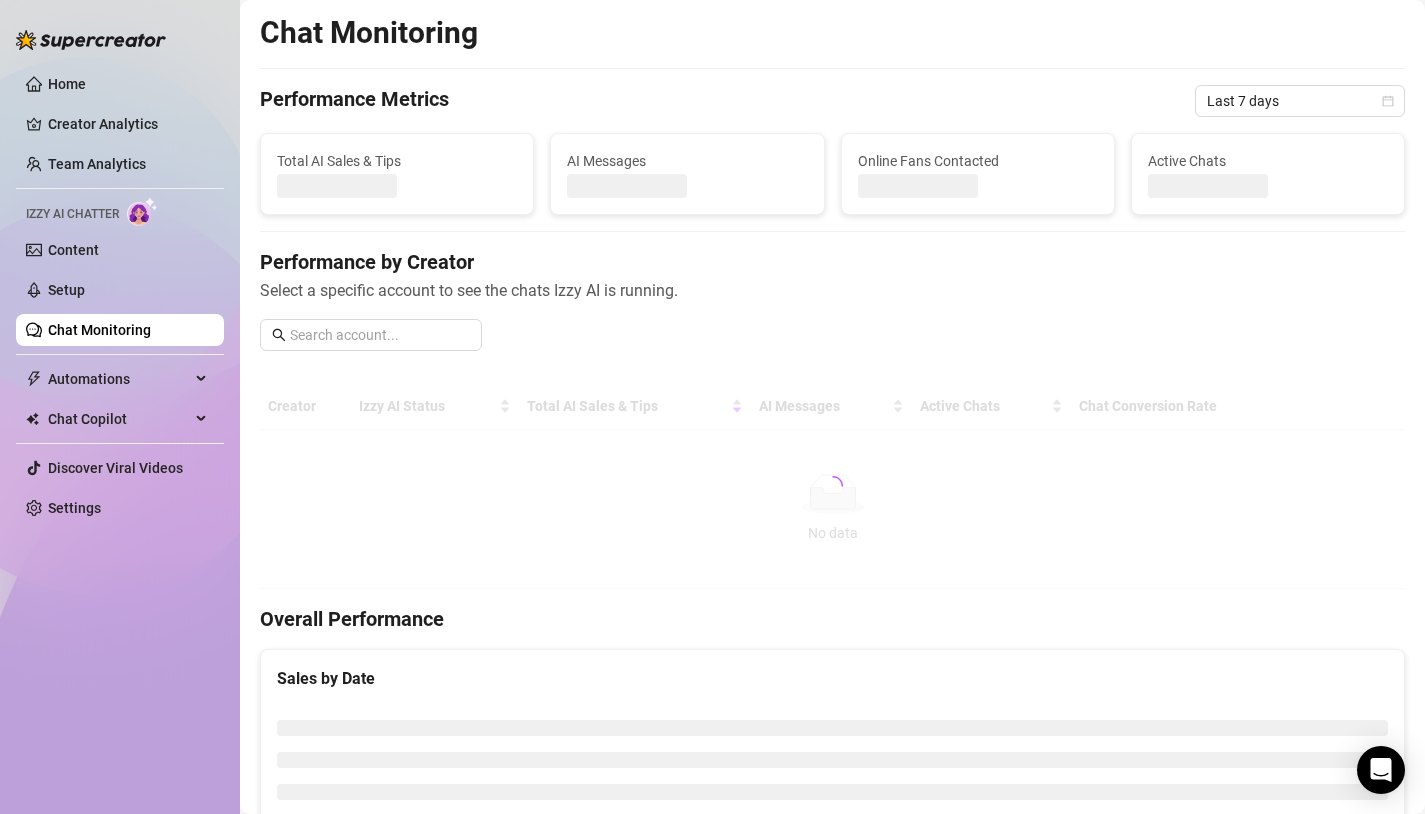 click on "Home Creator Analytics   Team Analytics Izzy AI Chatter Content Setup Chat Monitoring Automations All Message Flow Beta Bump Online Fans Expired Fans Chat Copilot Discover Viral Videos Settings" at bounding box center [120, 296] 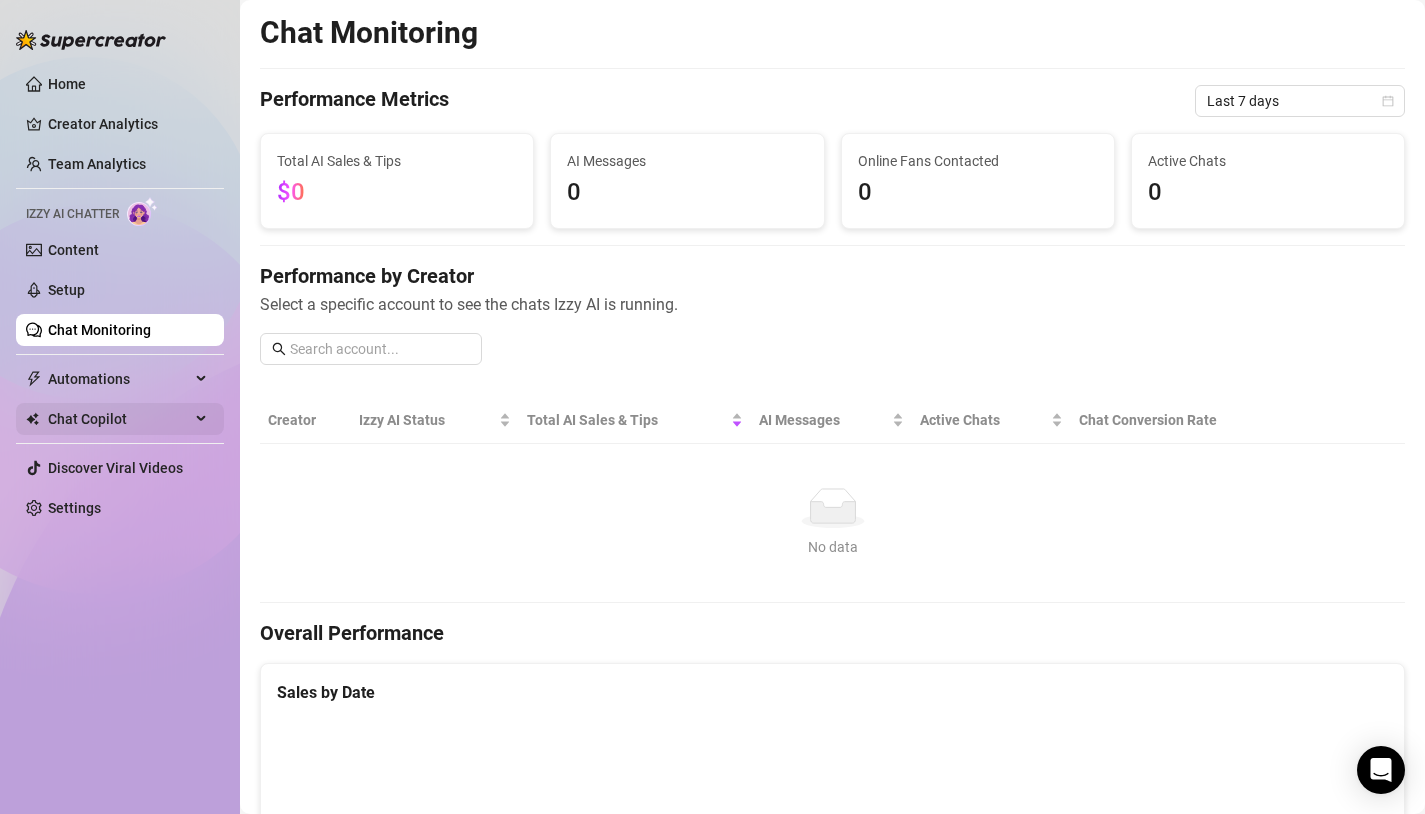click on "Chat Copilot" at bounding box center (119, 419) 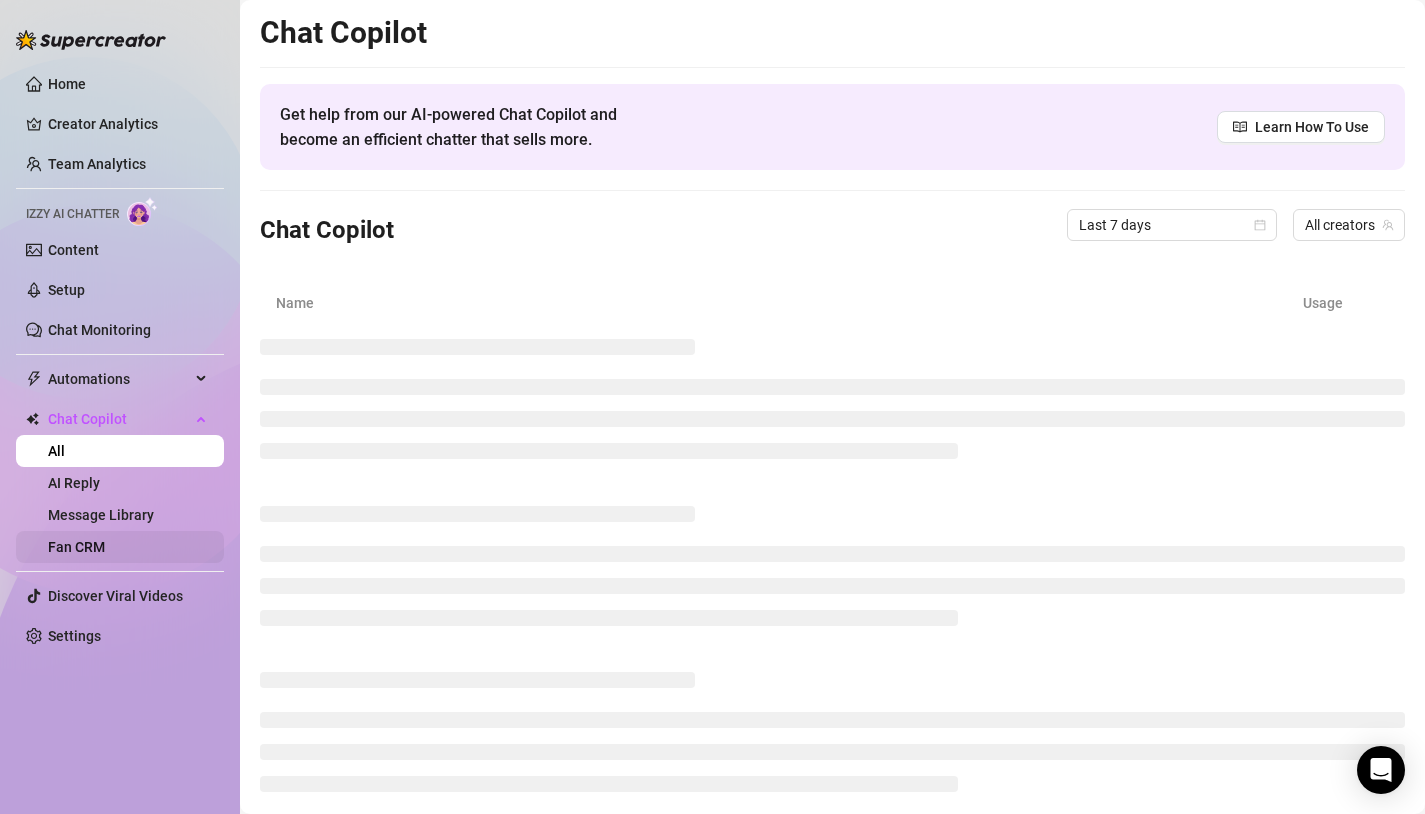 click on "Fan CRM" at bounding box center [76, 547] 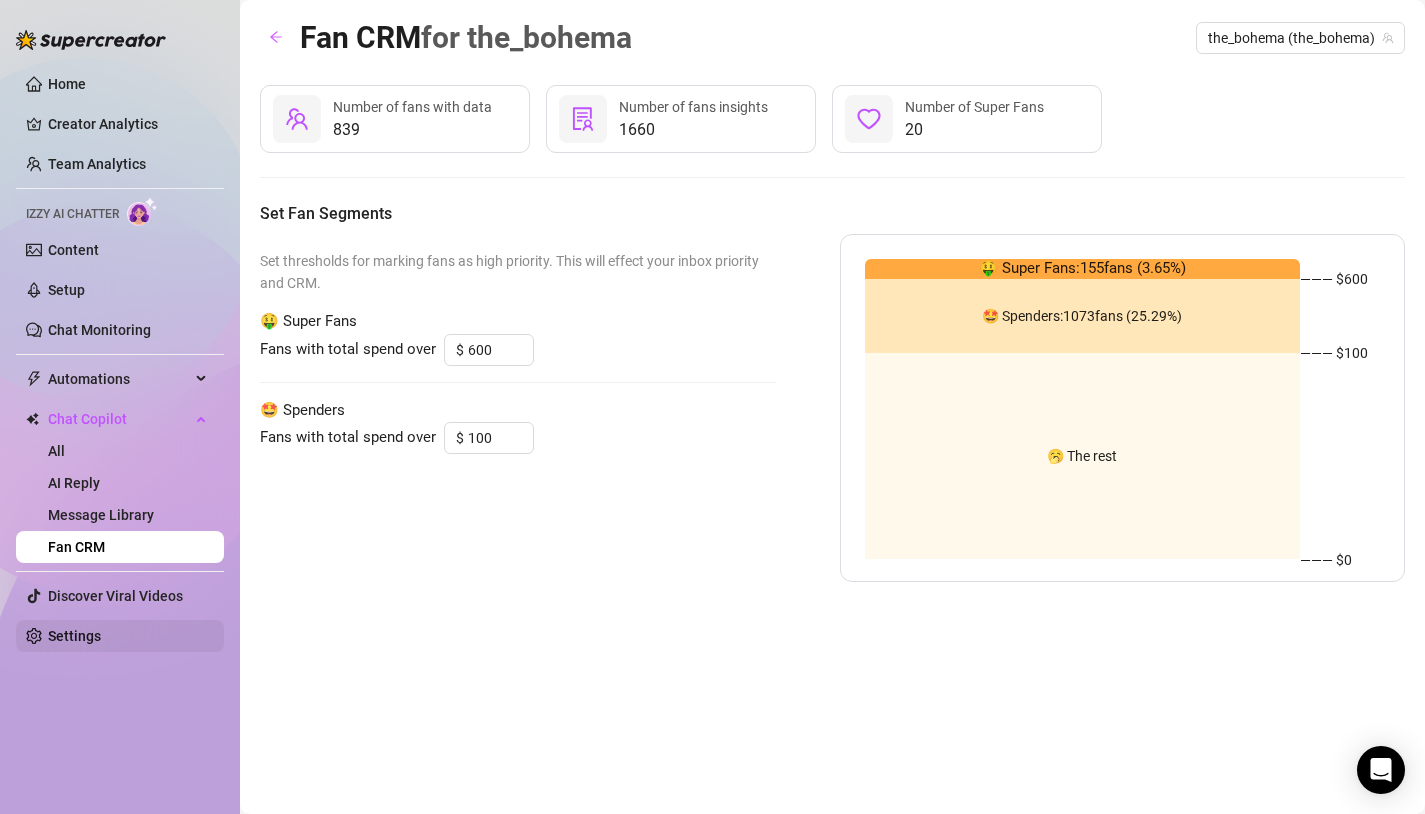 click on "Settings" at bounding box center [74, 636] 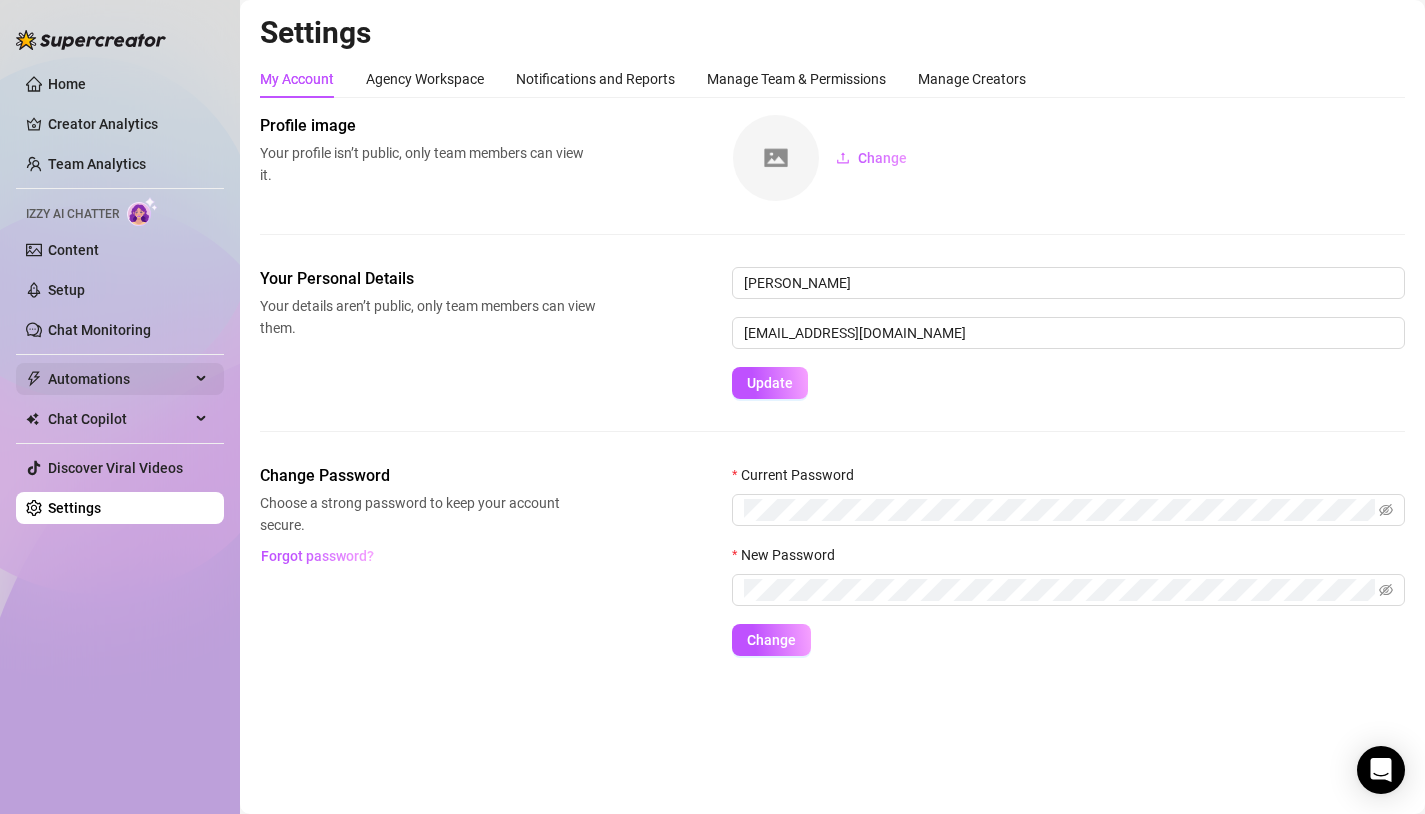 click on "Automations" at bounding box center [119, 379] 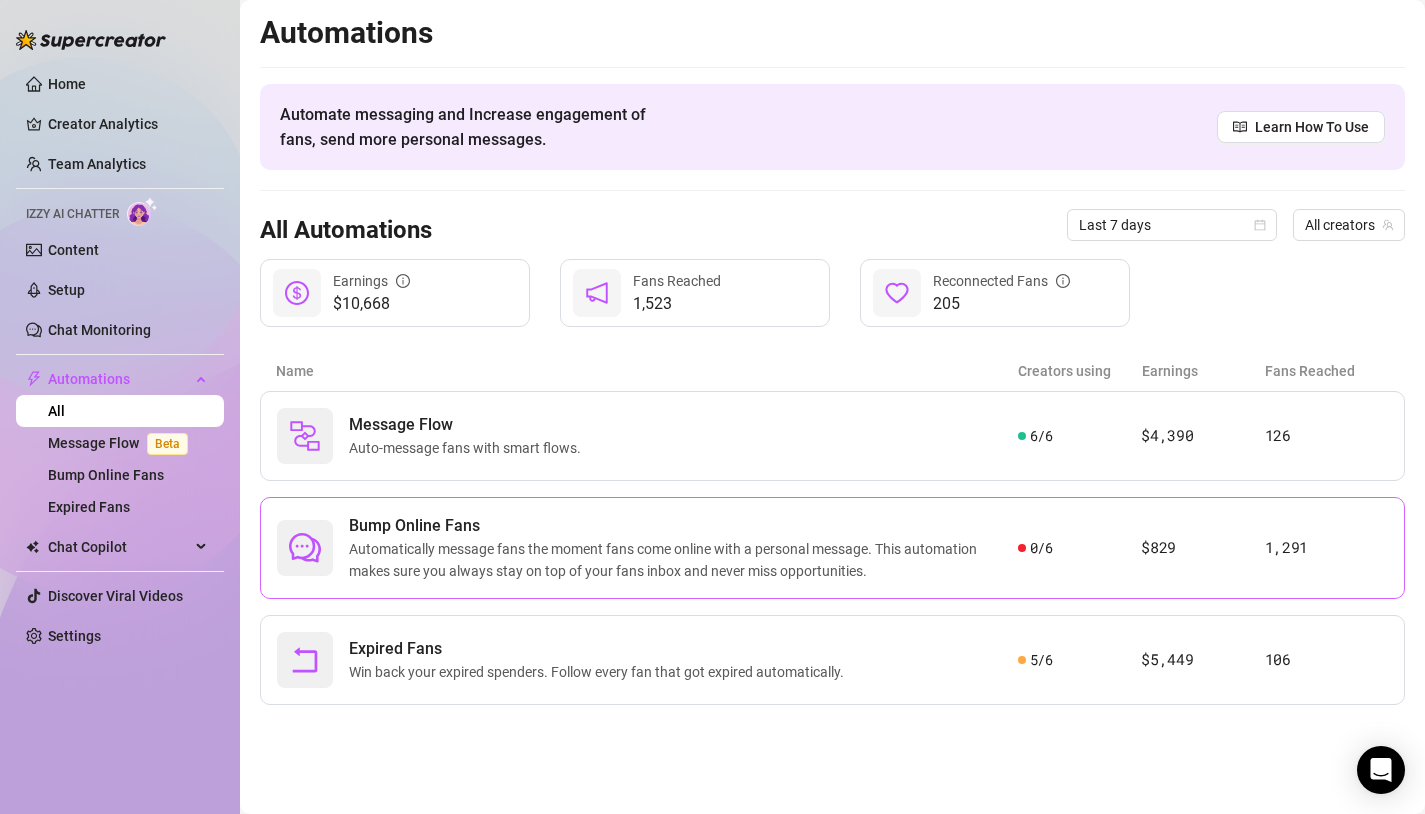 click on "Automatically message fans the moment fans come online with a personal message. This automation makes sure you always stay on top of your fans inbox and never miss opportunities." at bounding box center [683, 560] 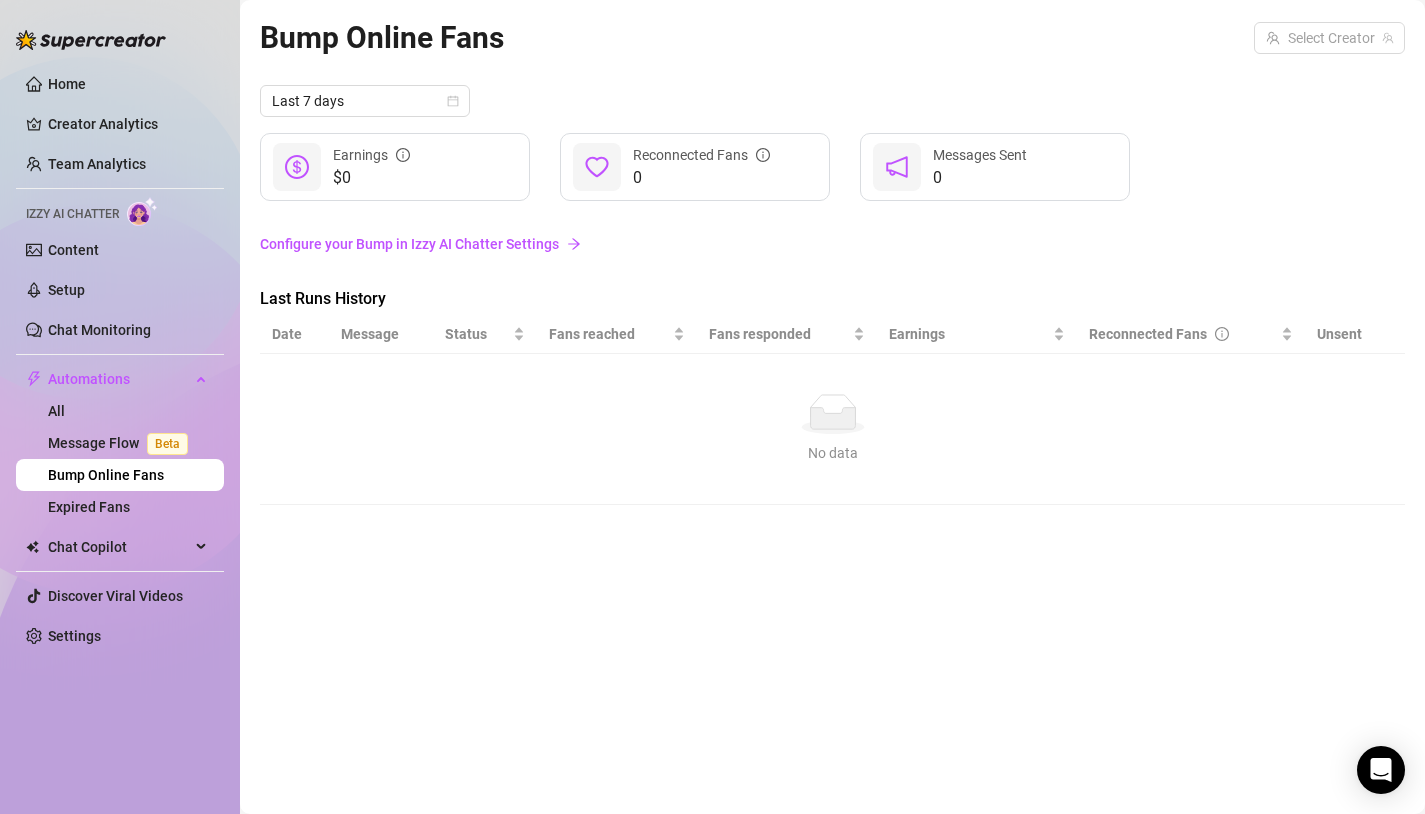 click on "Configure your Bump in Izzy AI Chatter Settings" at bounding box center (832, 244) 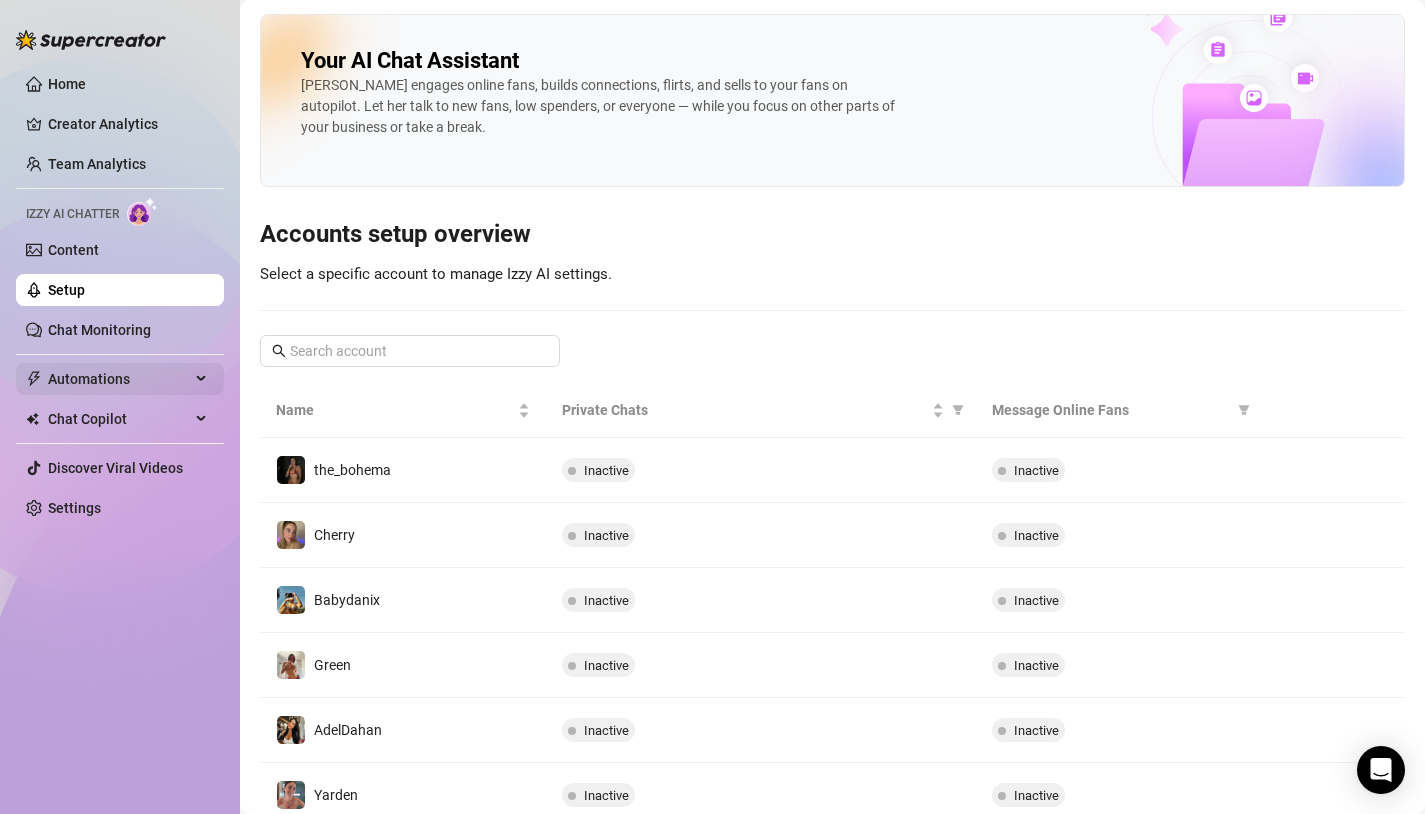 click on "Automations" at bounding box center (119, 379) 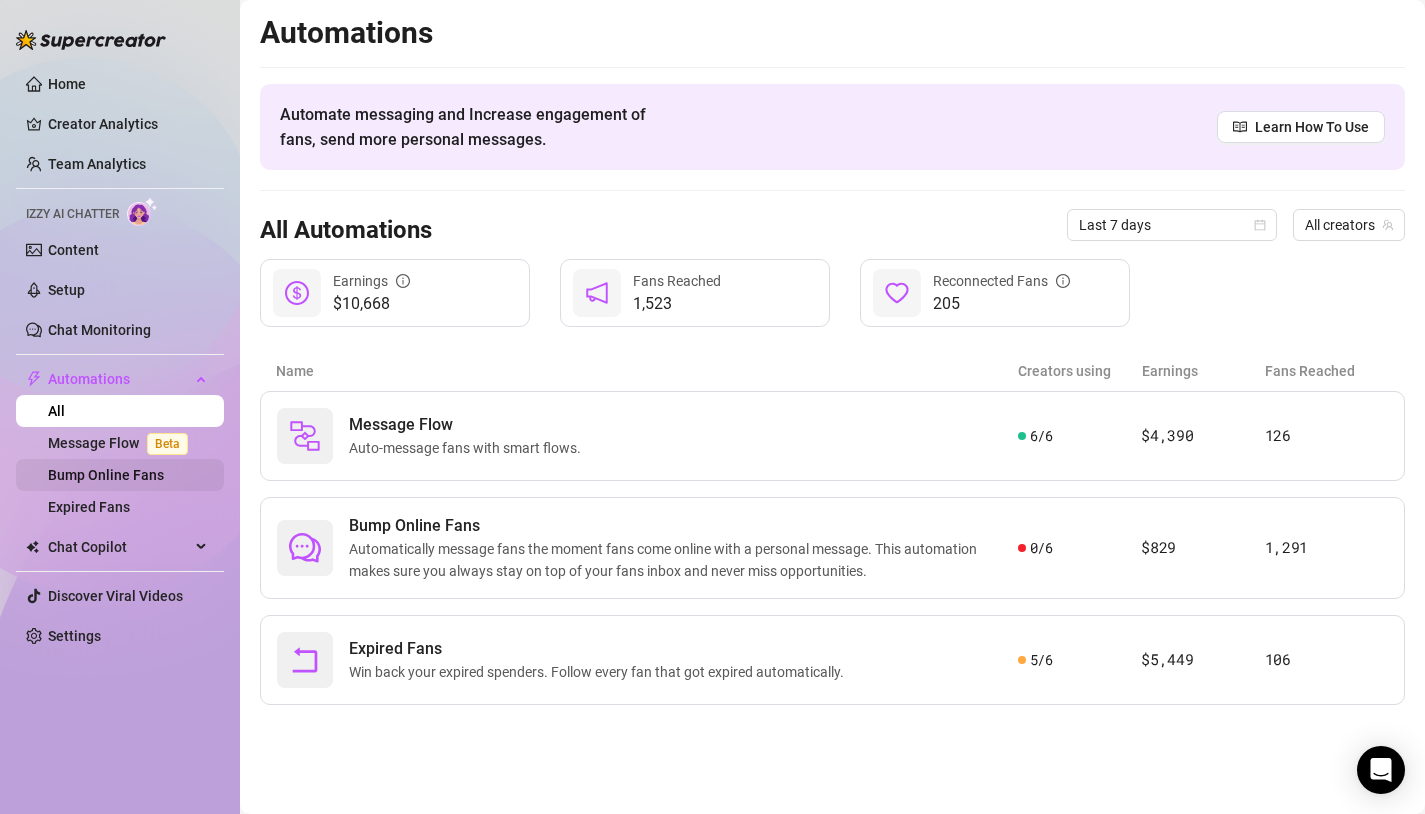 click on "Bump Online Fans" at bounding box center [106, 475] 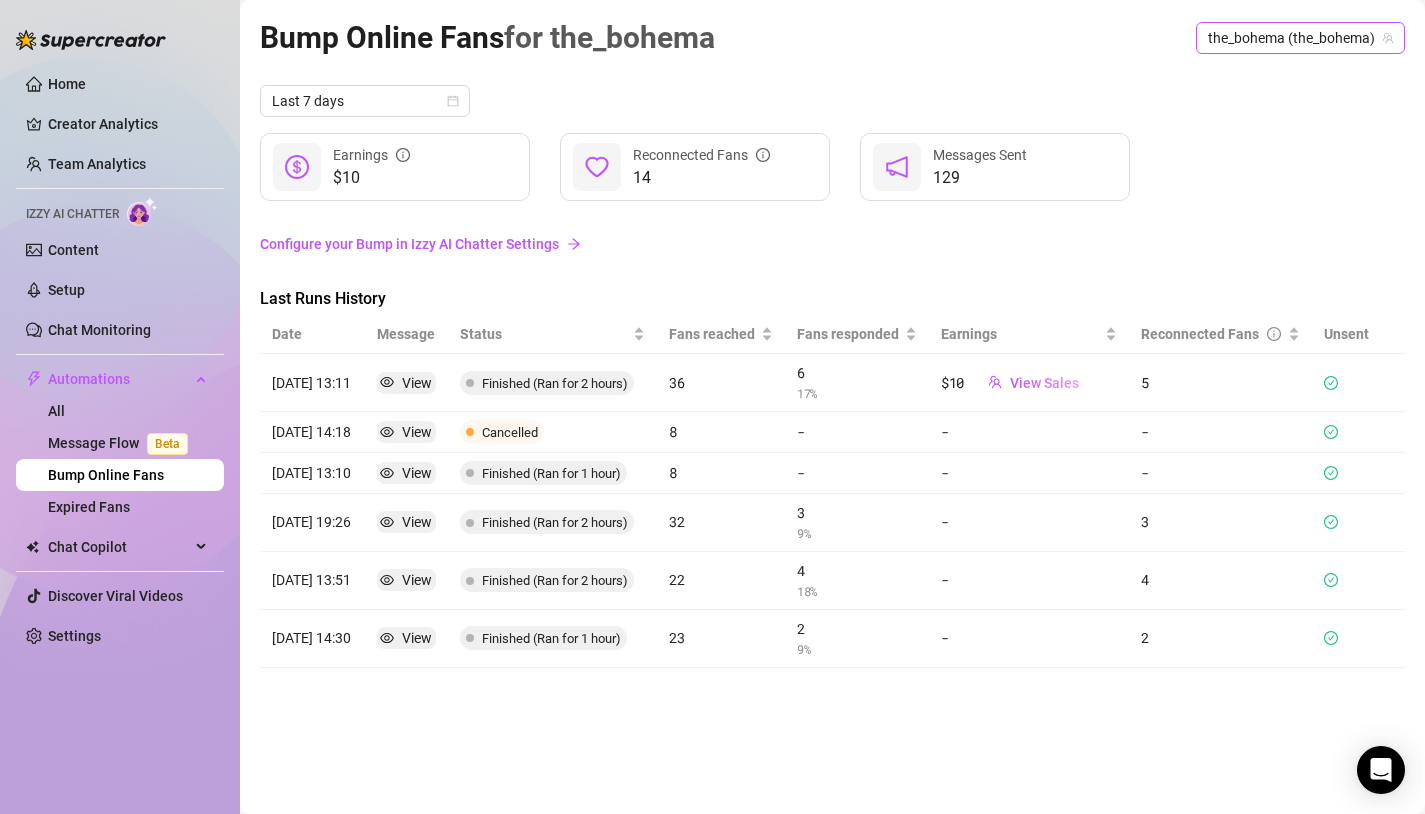 click on "the_bohema (the_bohema)" at bounding box center (1300, 38) 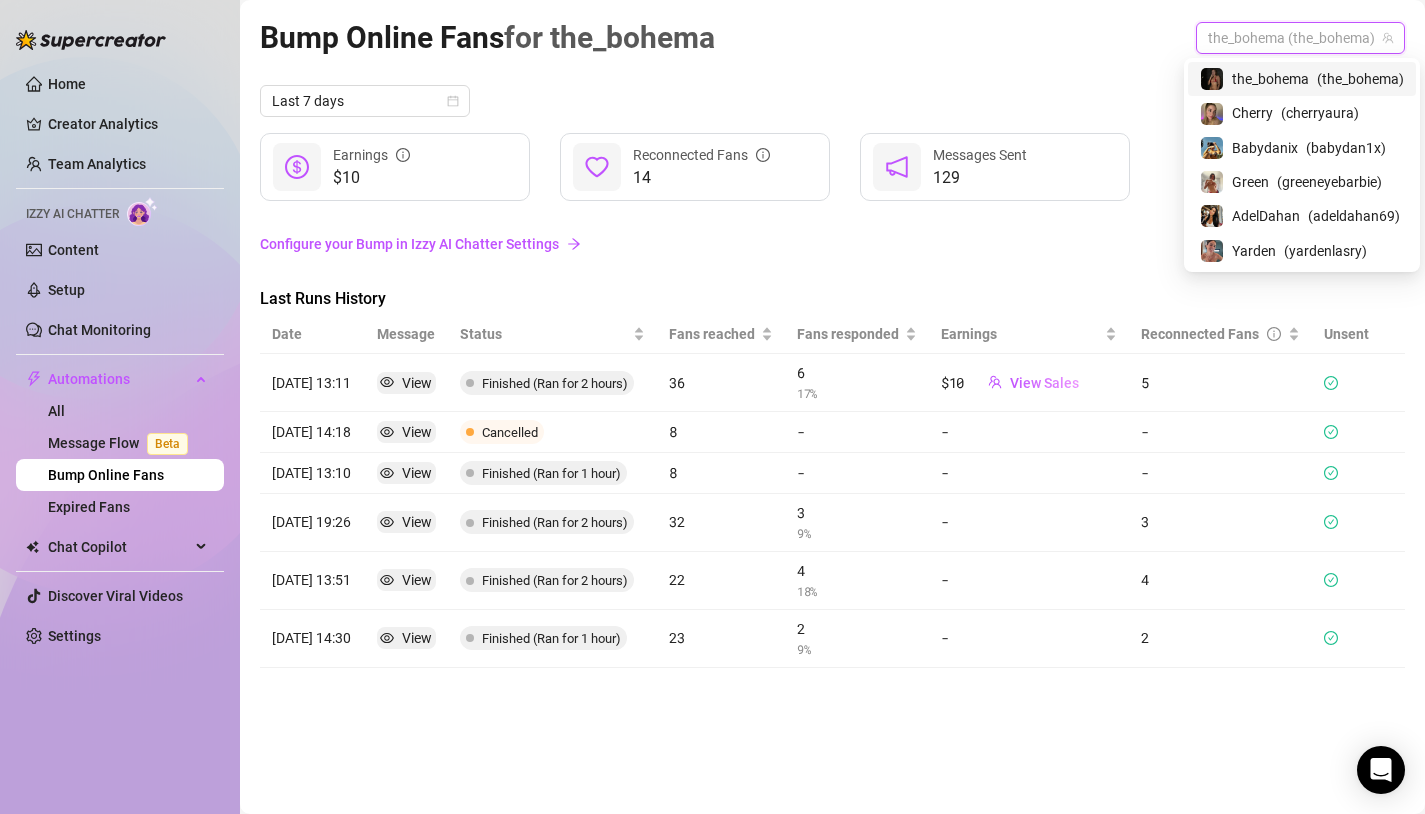 click on "the_bohema" at bounding box center [1270, 79] 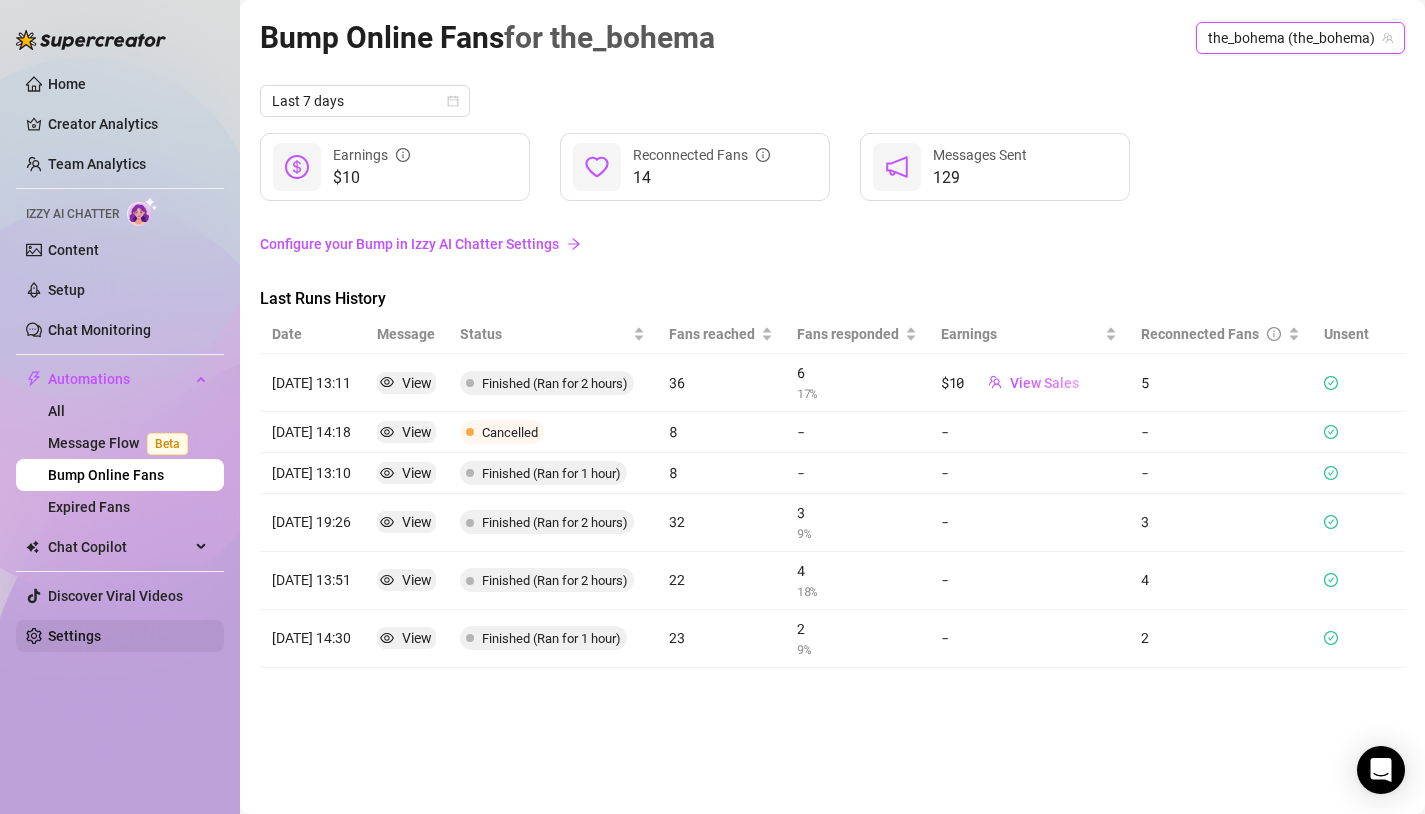 click on "Settings" at bounding box center [74, 636] 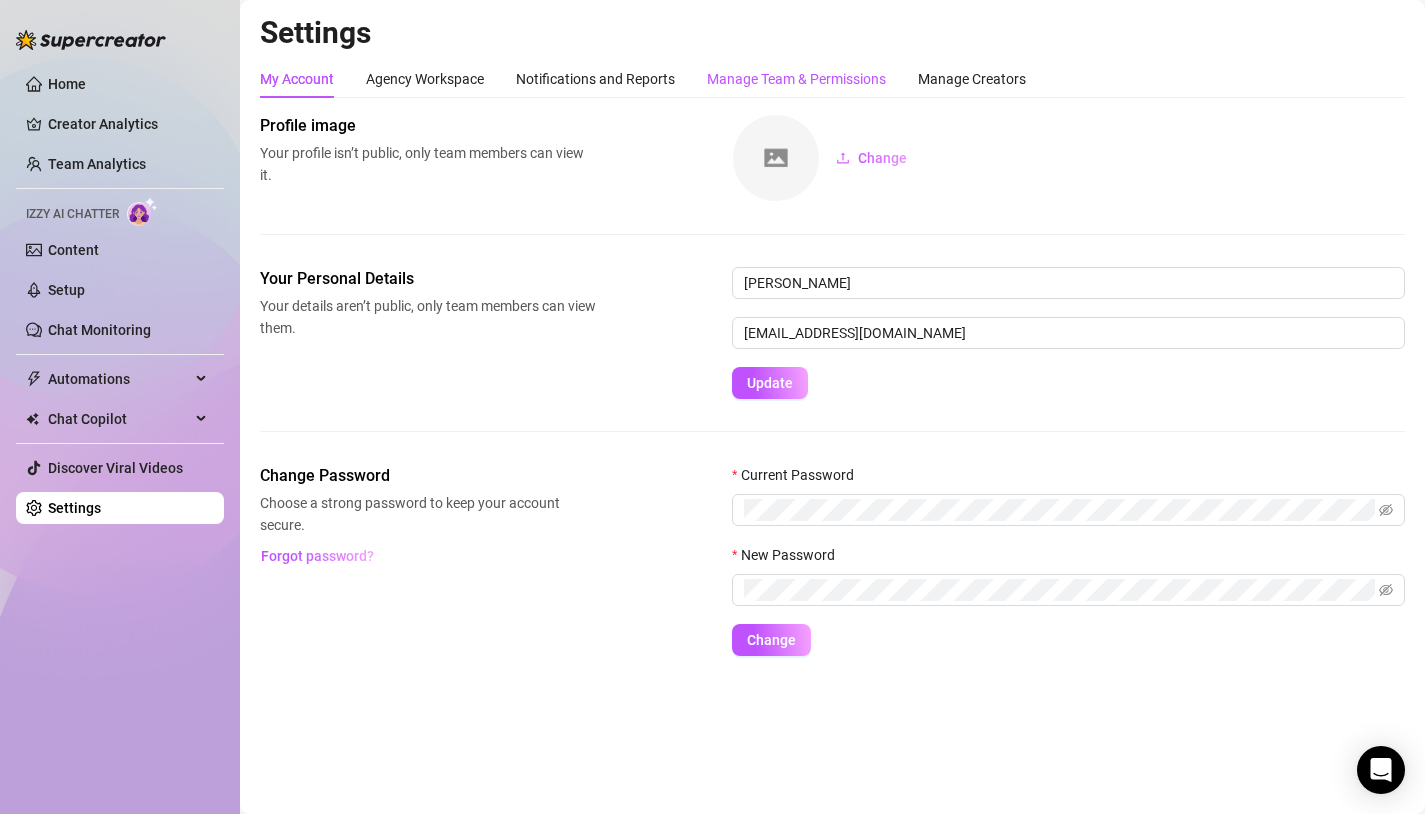 click on "Manage Team & Permissions" at bounding box center [796, 79] 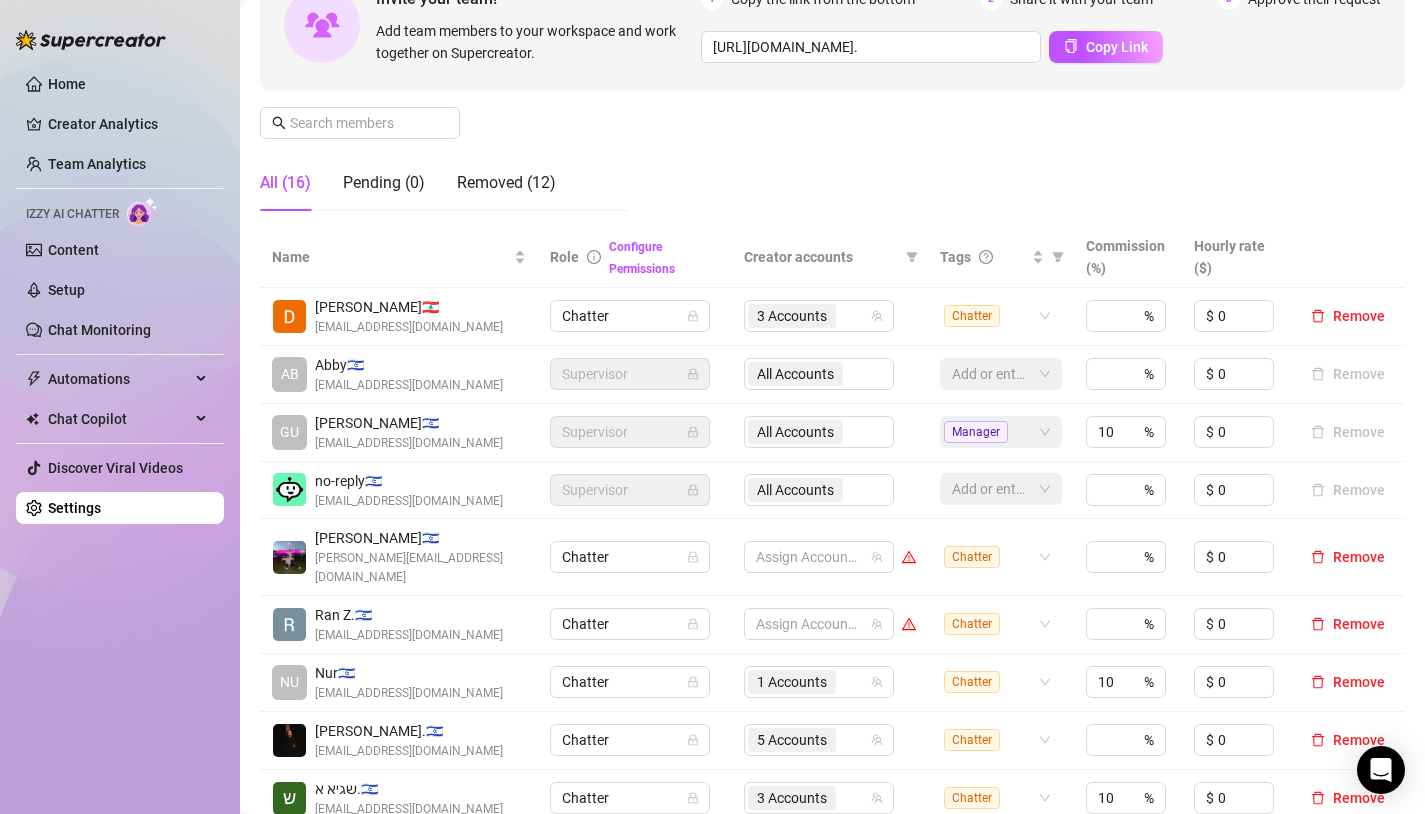 scroll, scrollTop: 176, scrollLeft: 0, axis: vertical 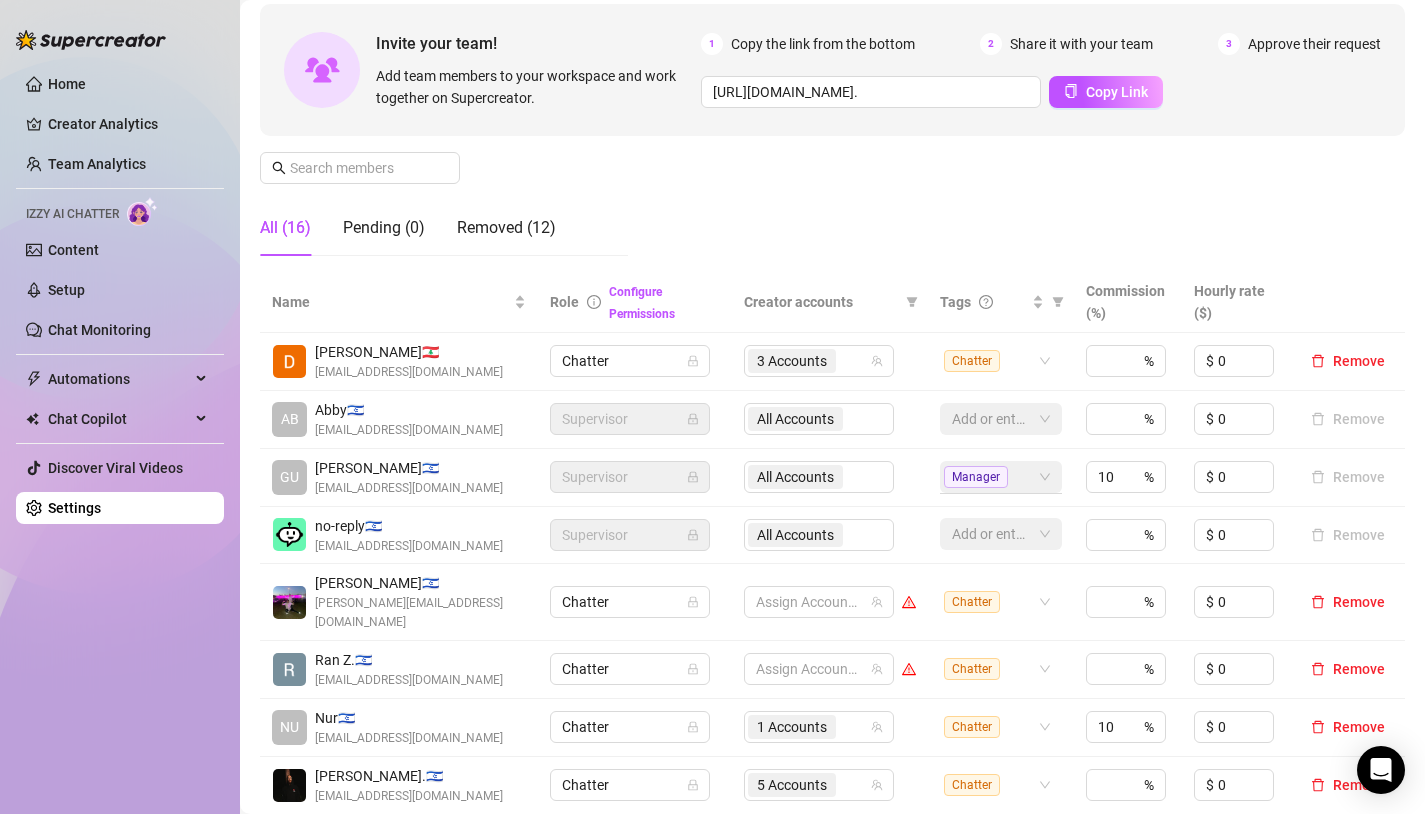 click on "Manager" at bounding box center (990, 477) 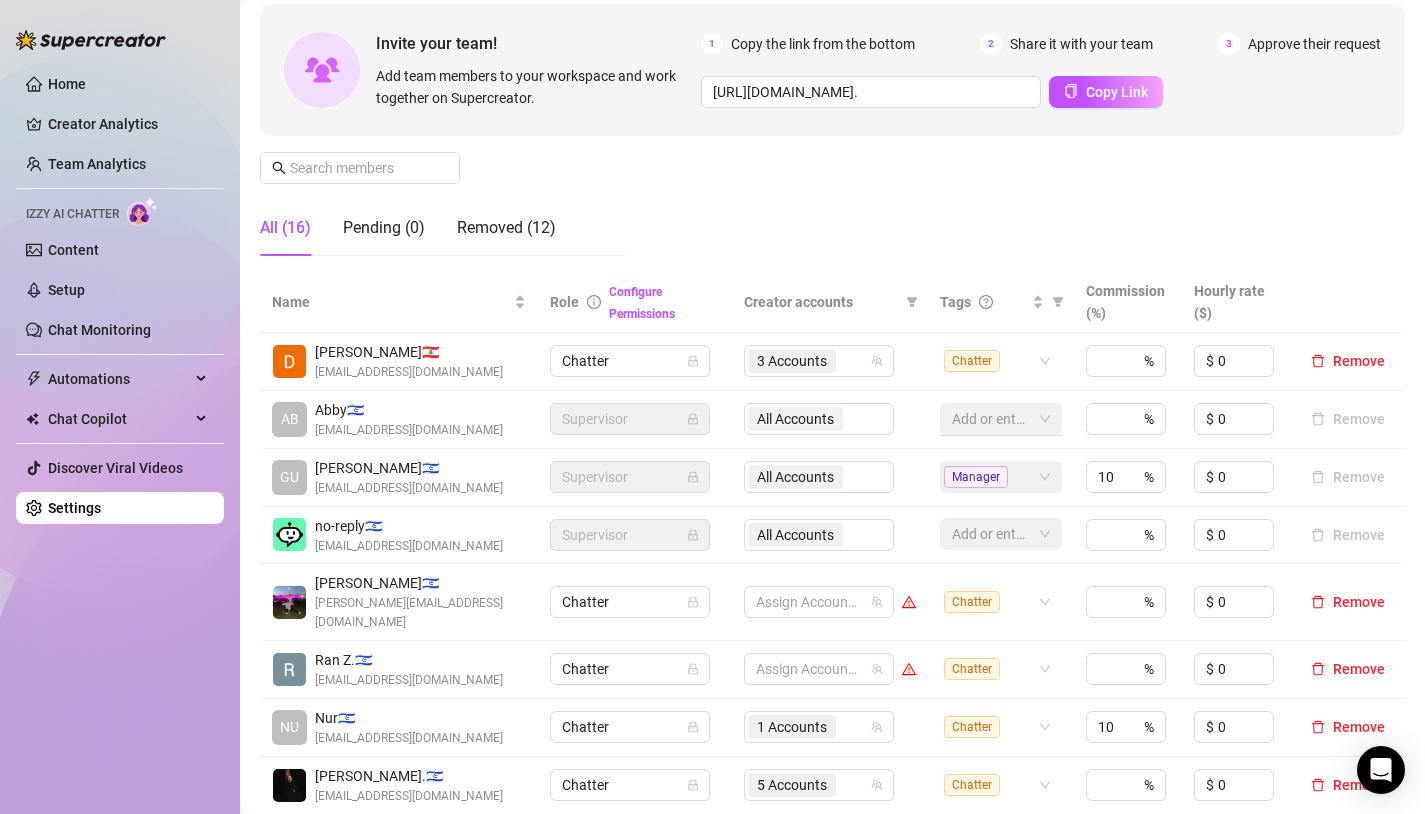 click at bounding box center (990, 419) 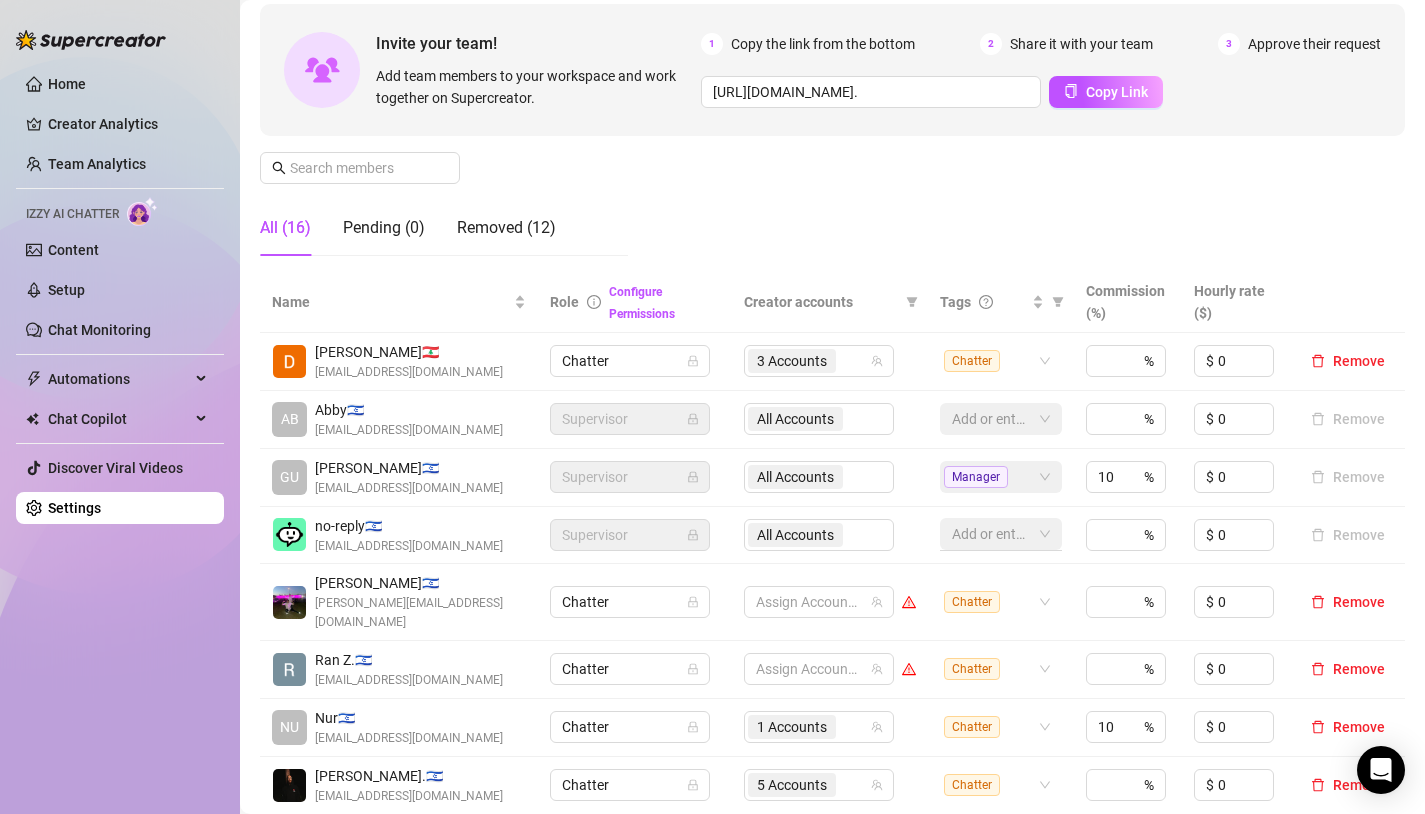 click on "Add or enter new" at bounding box center [1001, 534] 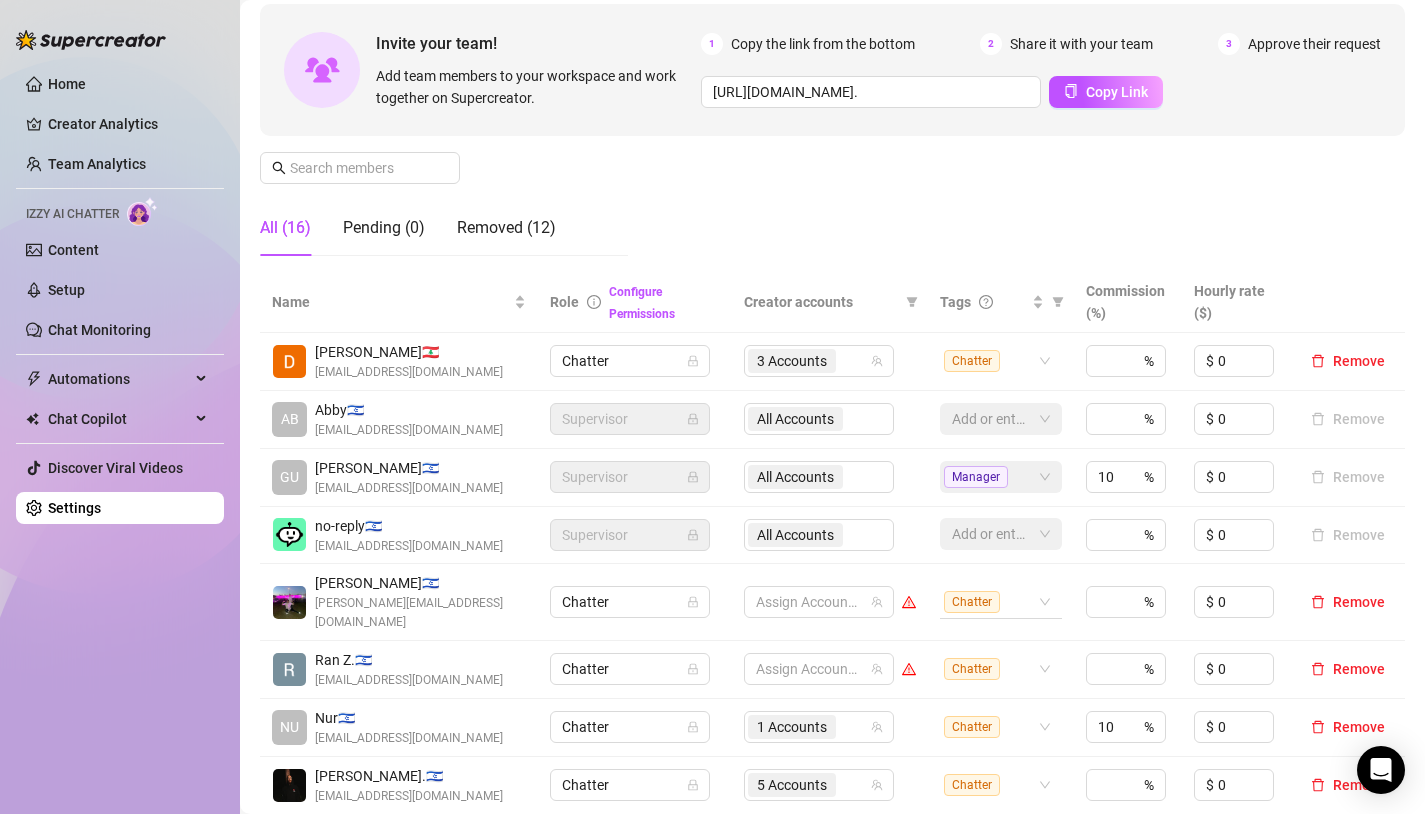 click on "Chatter" at bounding box center [990, 602] 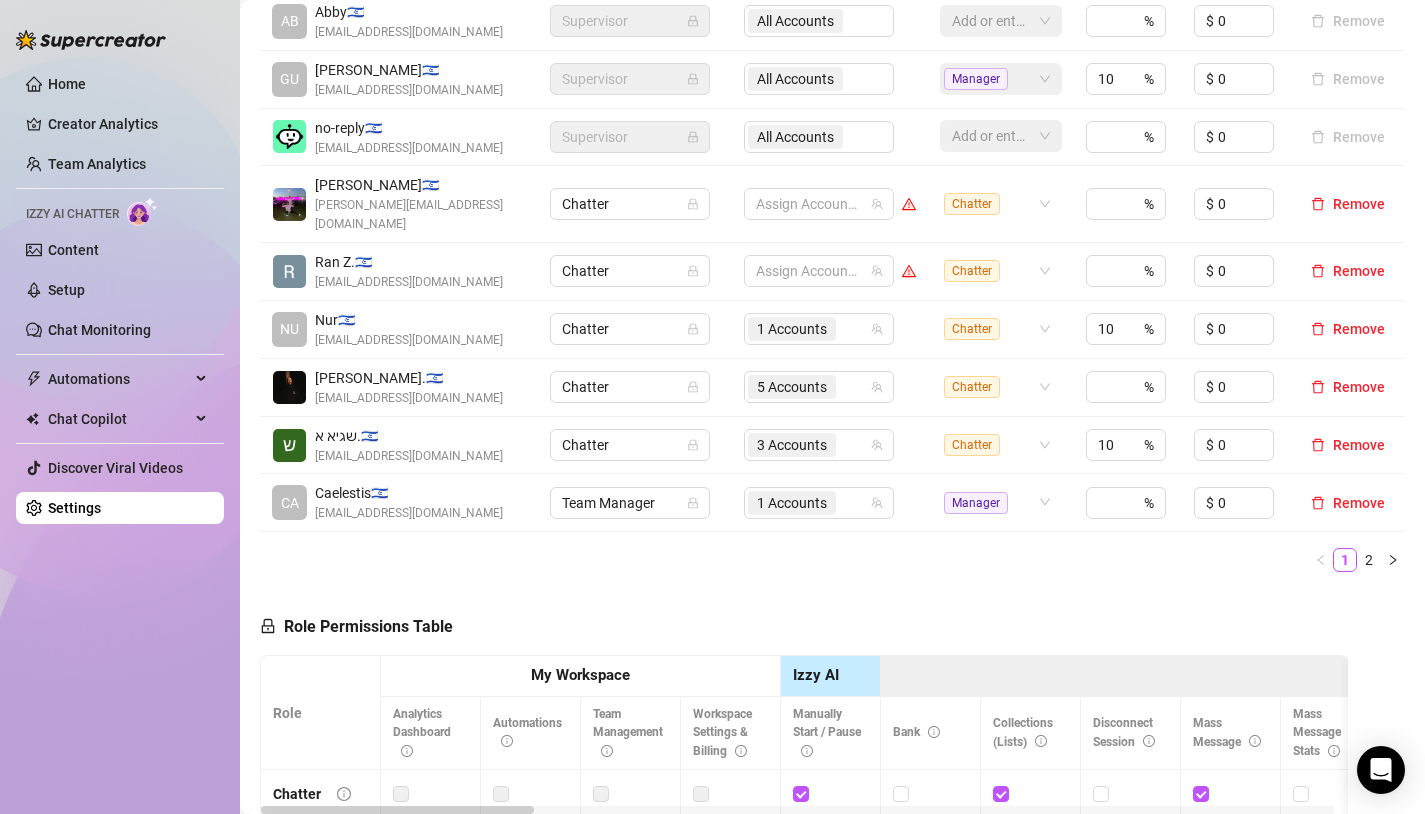 scroll, scrollTop: 977, scrollLeft: 0, axis: vertical 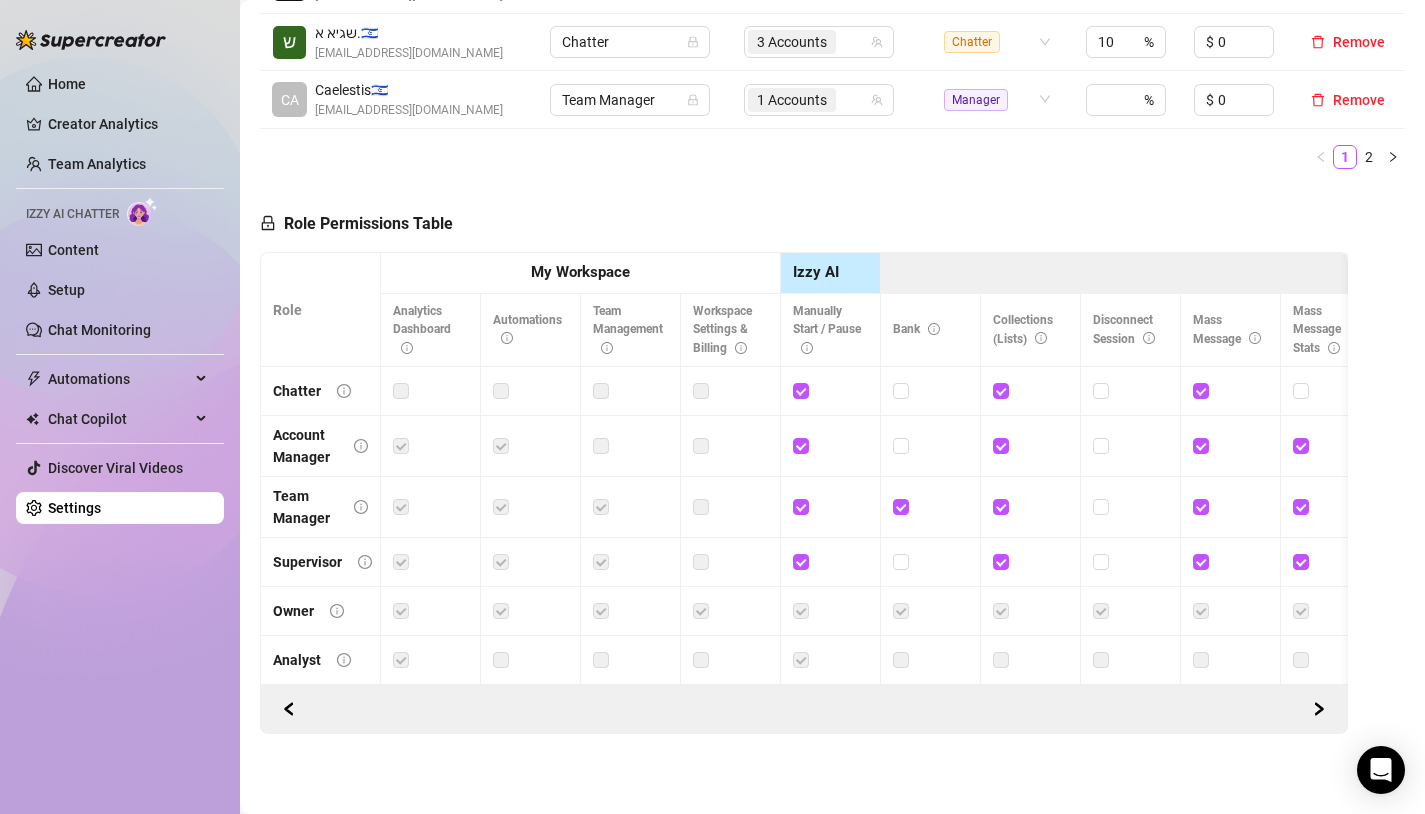 click at bounding box center [701, 446] 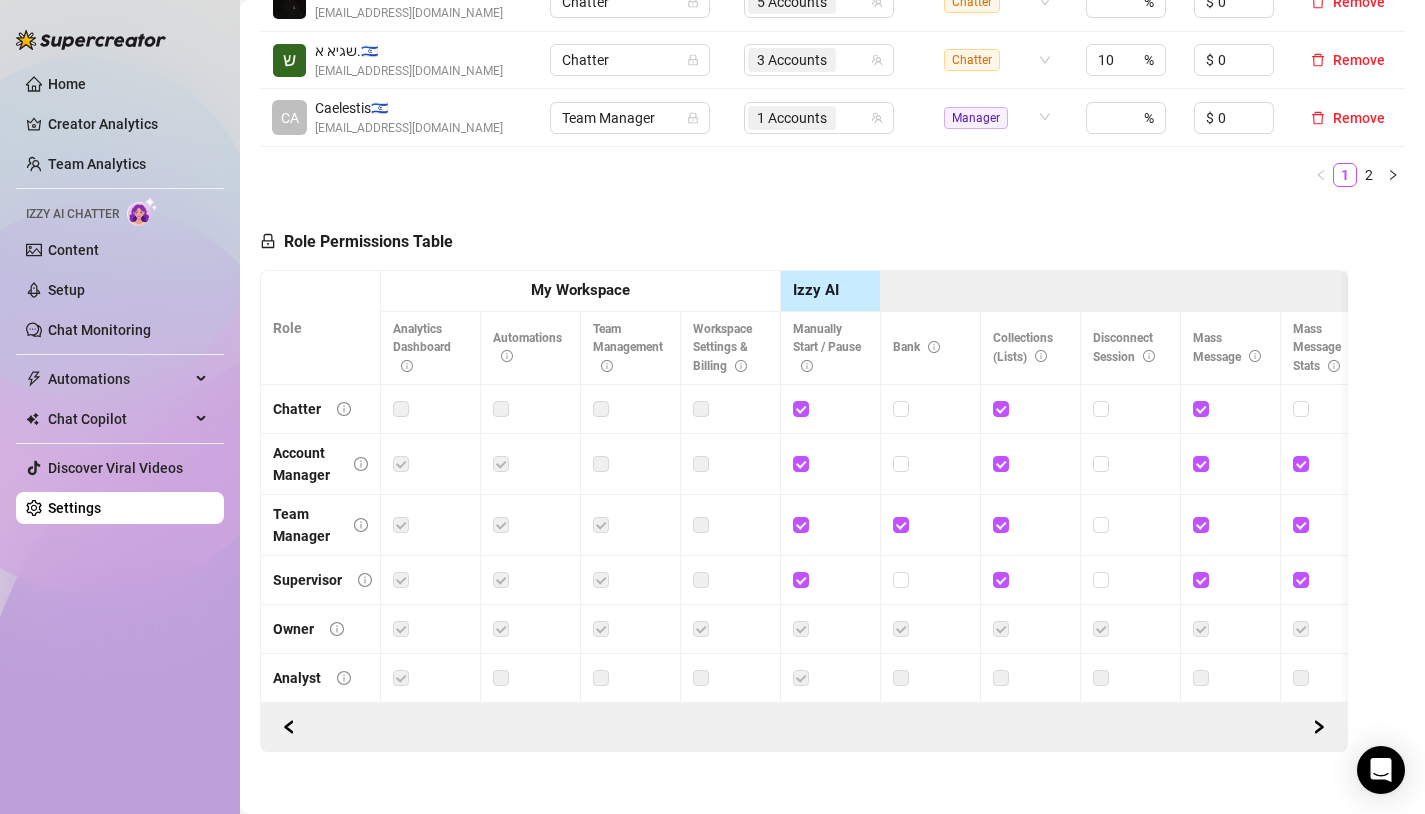 scroll, scrollTop: 977, scrollLeft: 0, axis: vertical 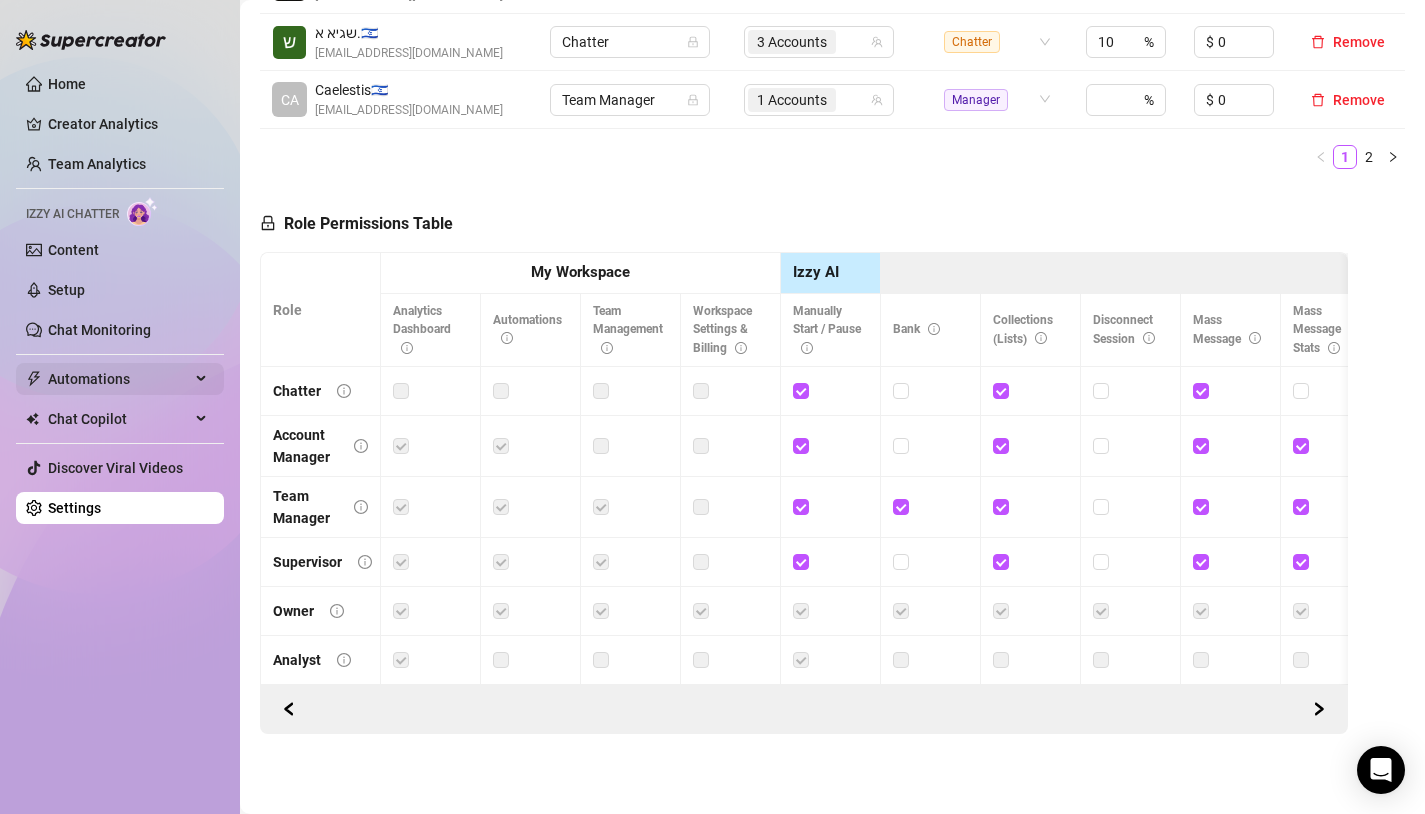 click on "Automations" at bounding box center (119, 379) 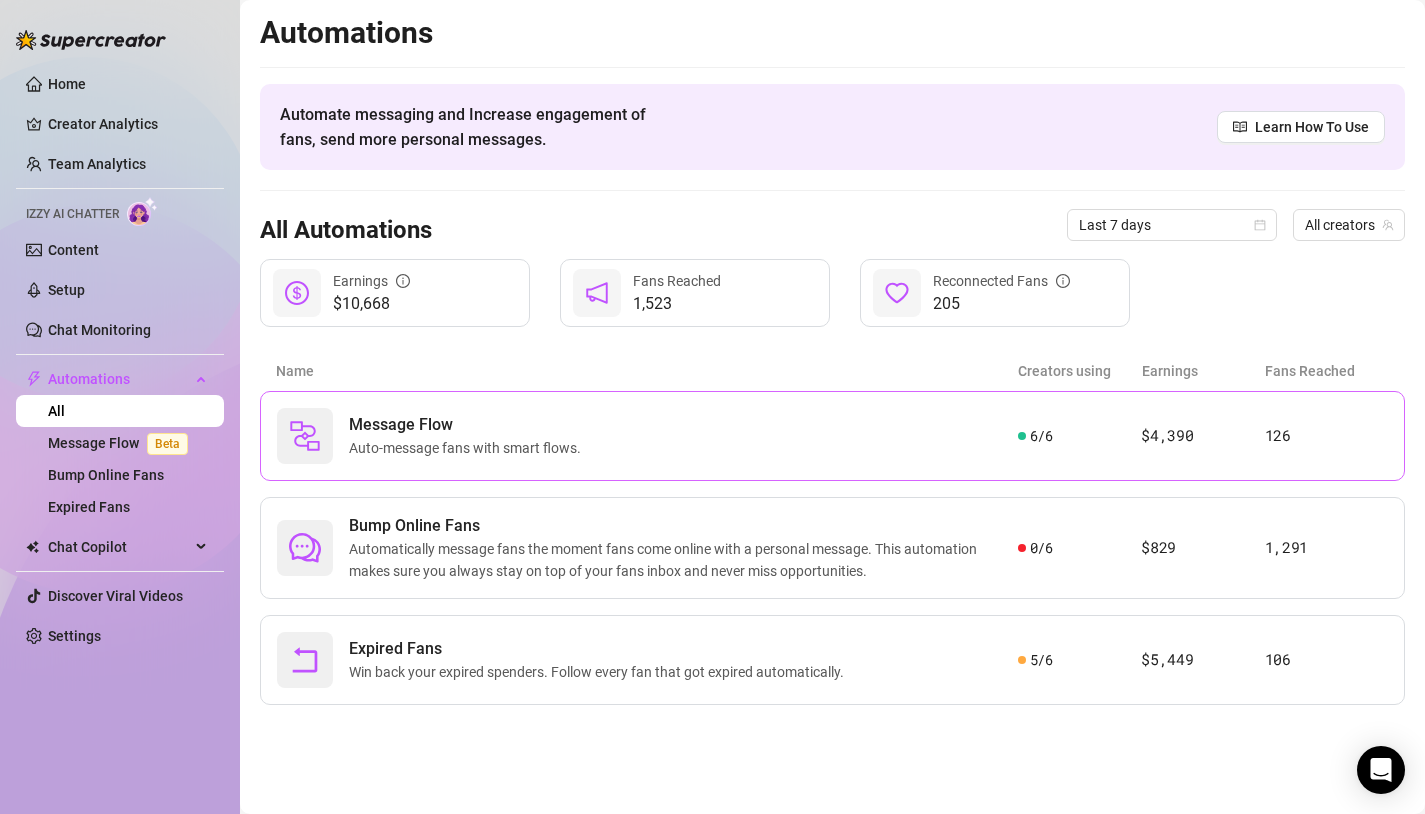 click on "Auto-message fans with smart flows." at bounding box center (469, 448) 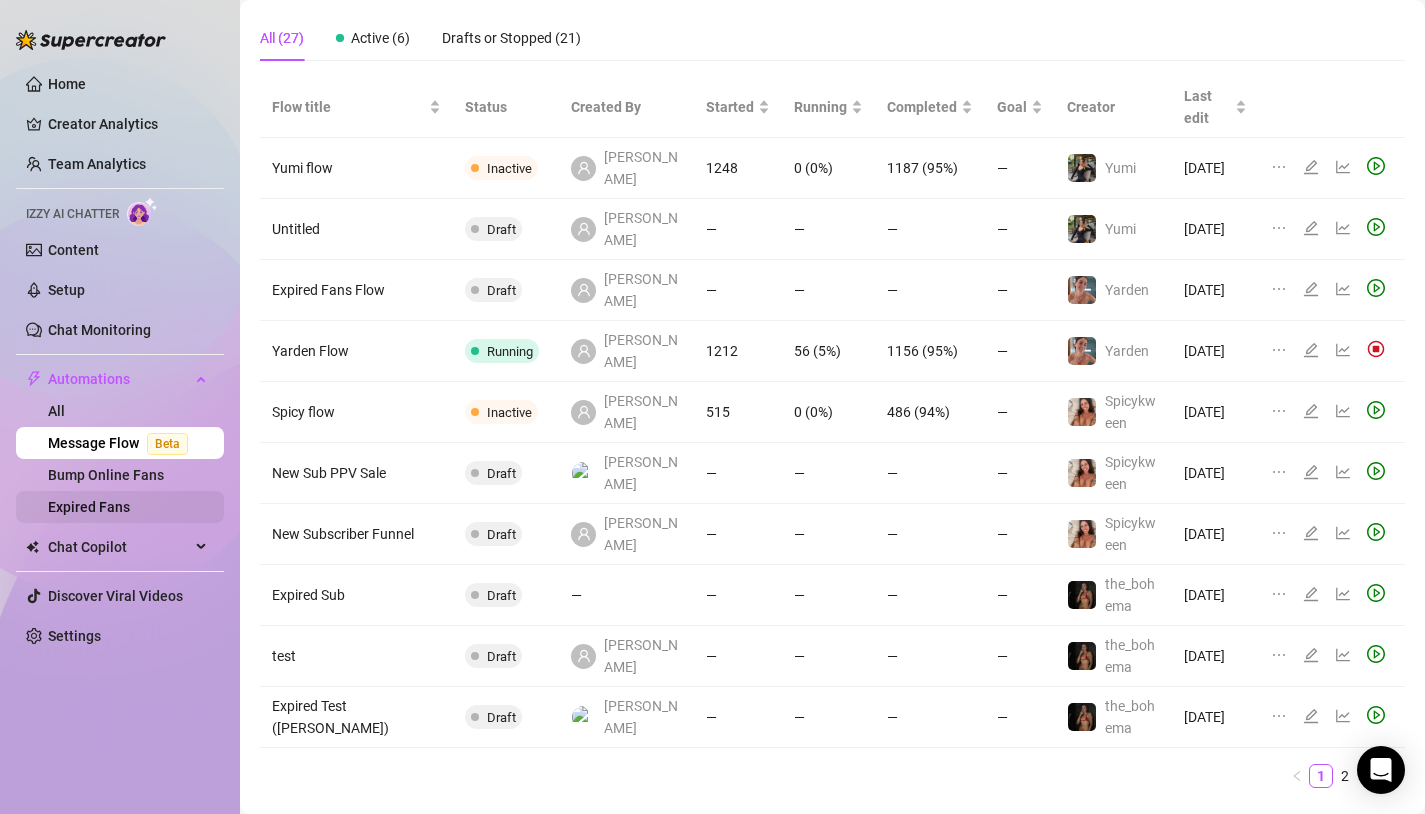 click on "Expired Fans" at bounding box center (89, 507) 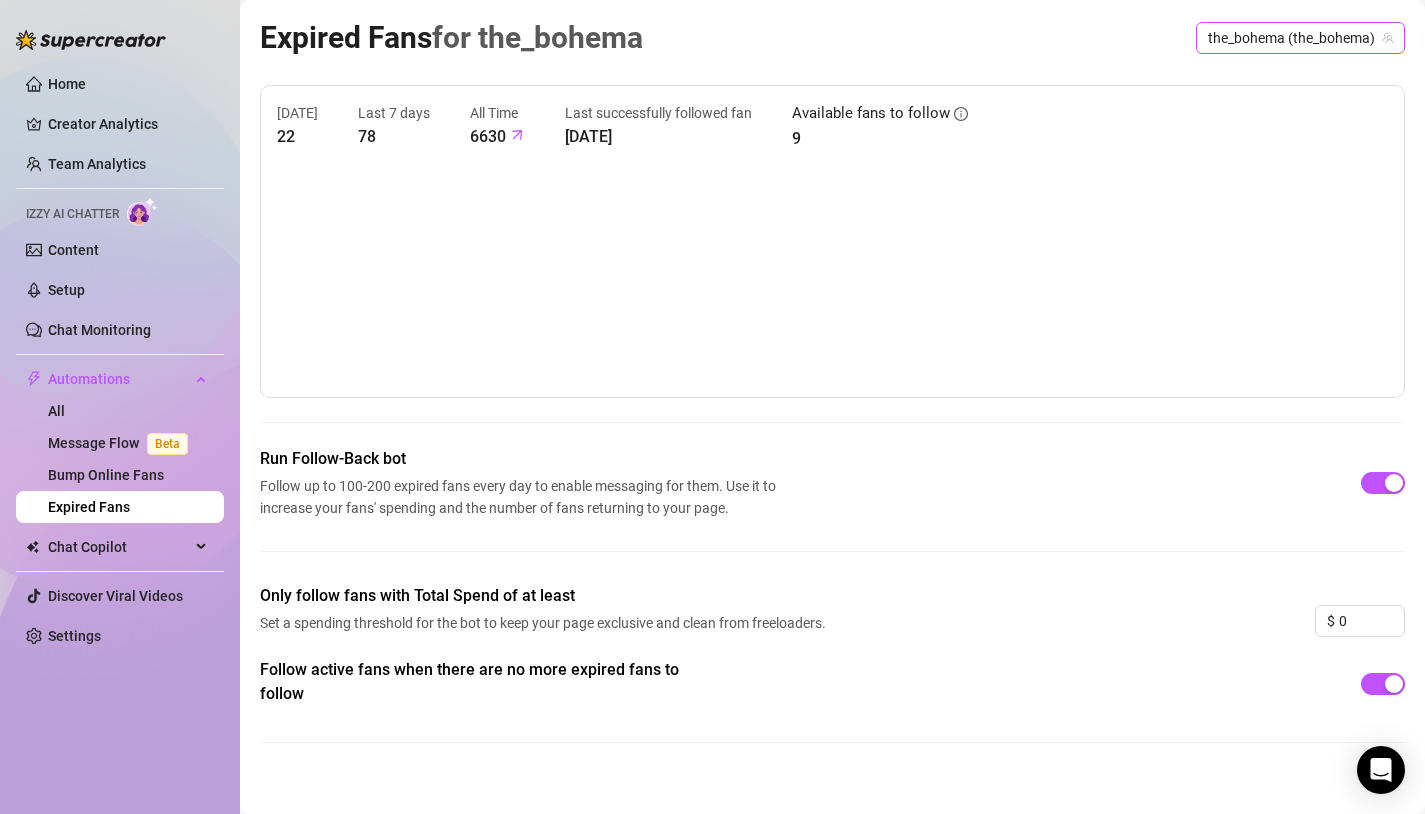 click on "the_bohema (the_bohema)" at bounding box center [1300, 38] 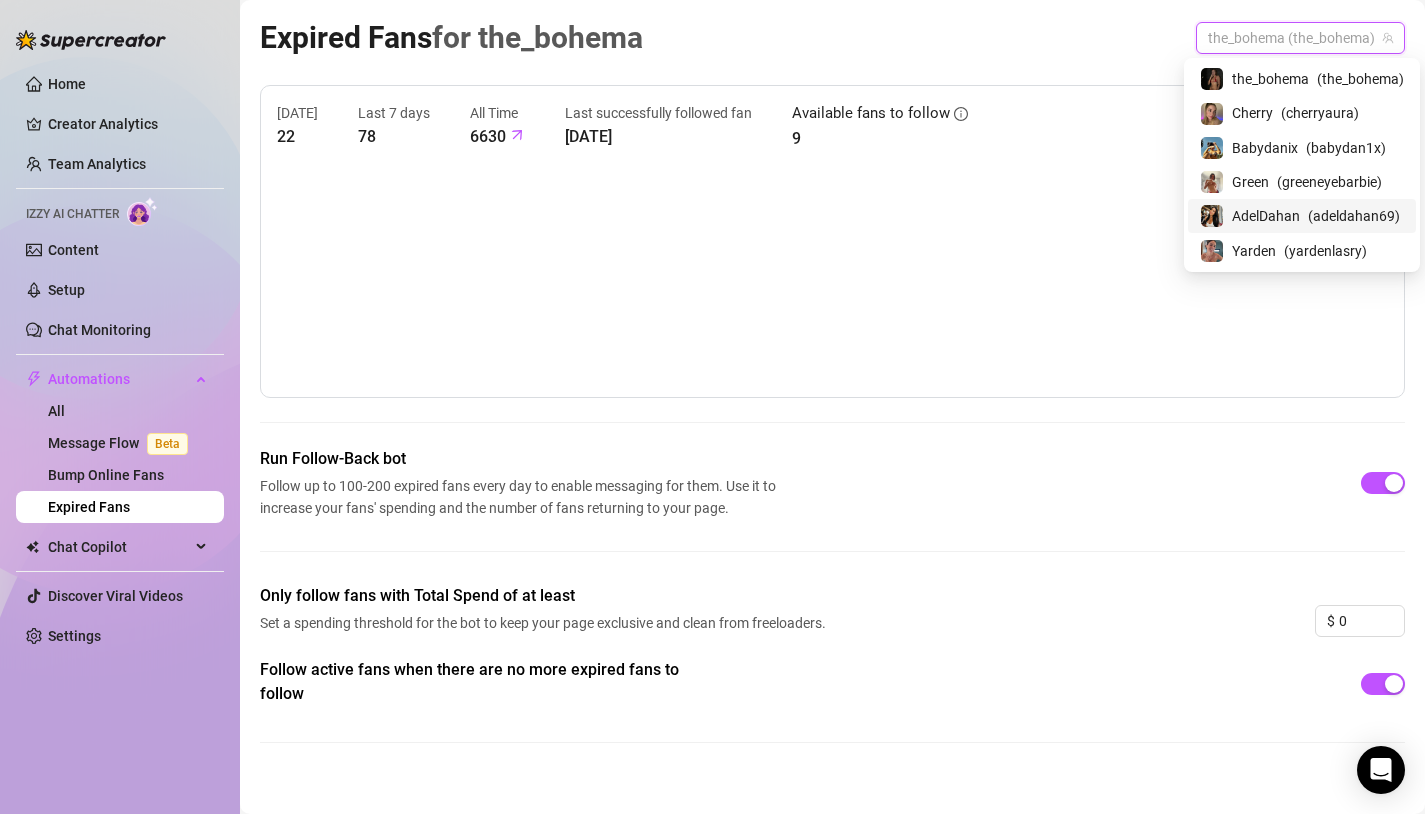 click on "AdelDahan" at bounding box center (1266, 216) 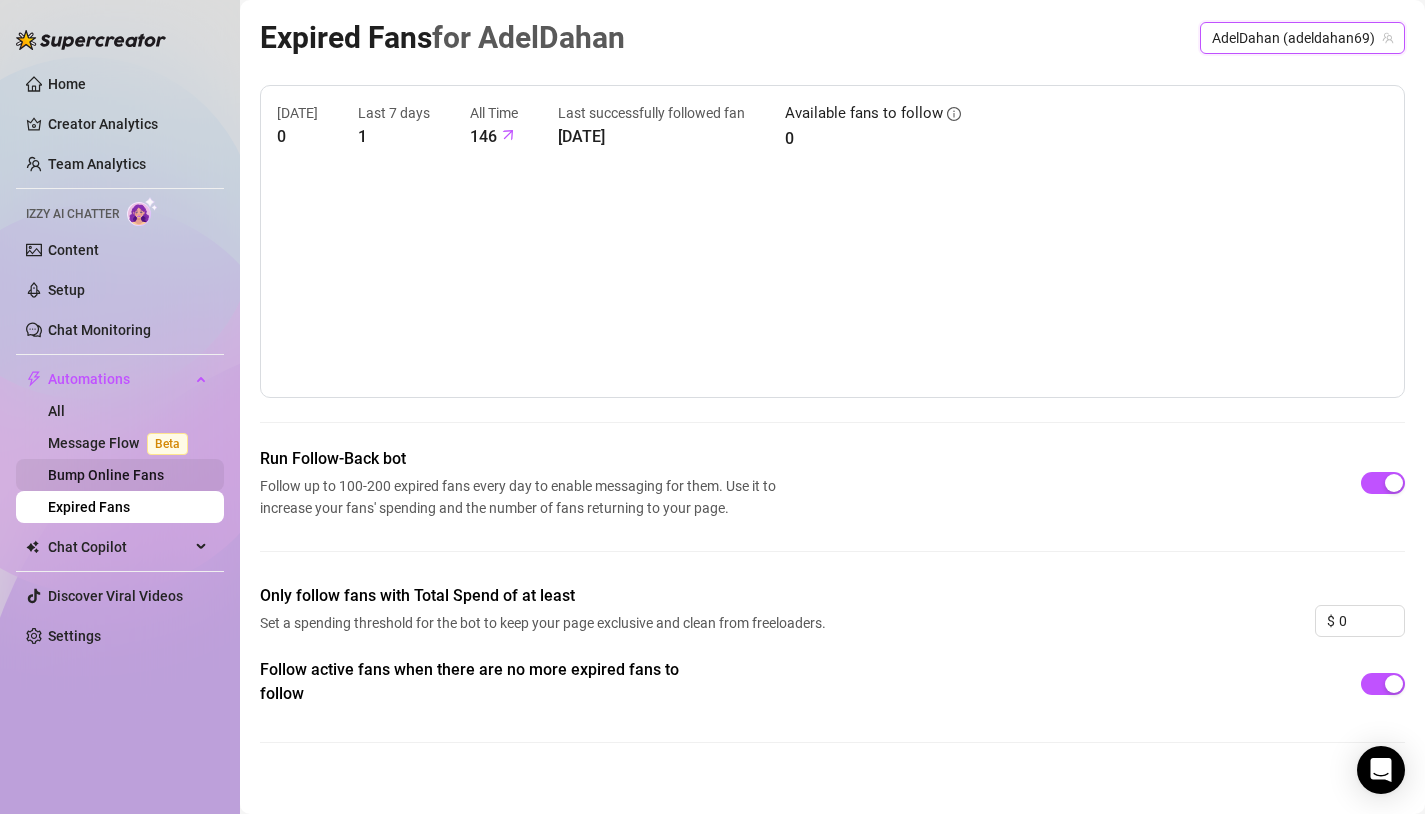 click on "Bump Online Fans" at bounding box center (106, 475) 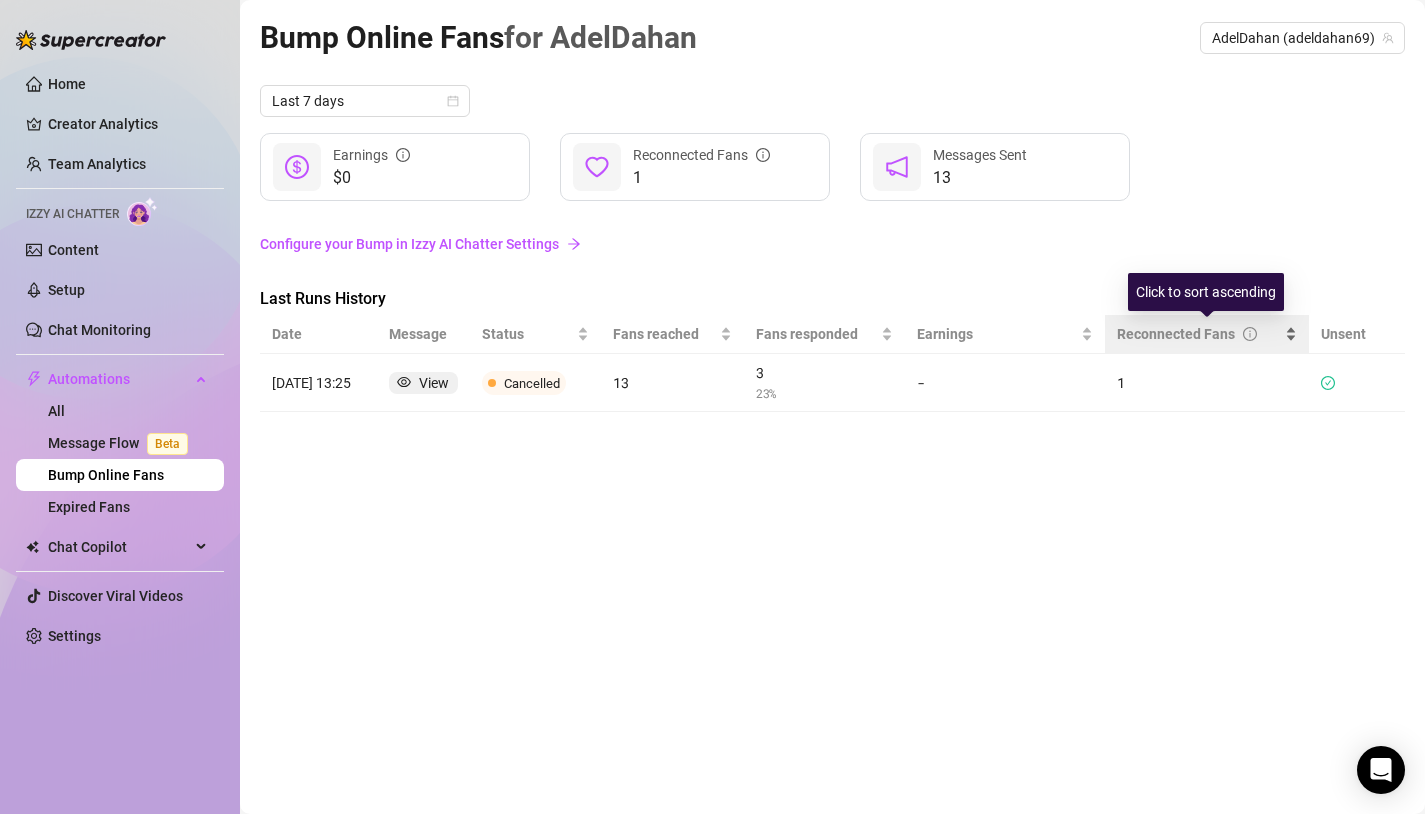 click on "Reconnected Fans" at bounding box center [1199, 334] 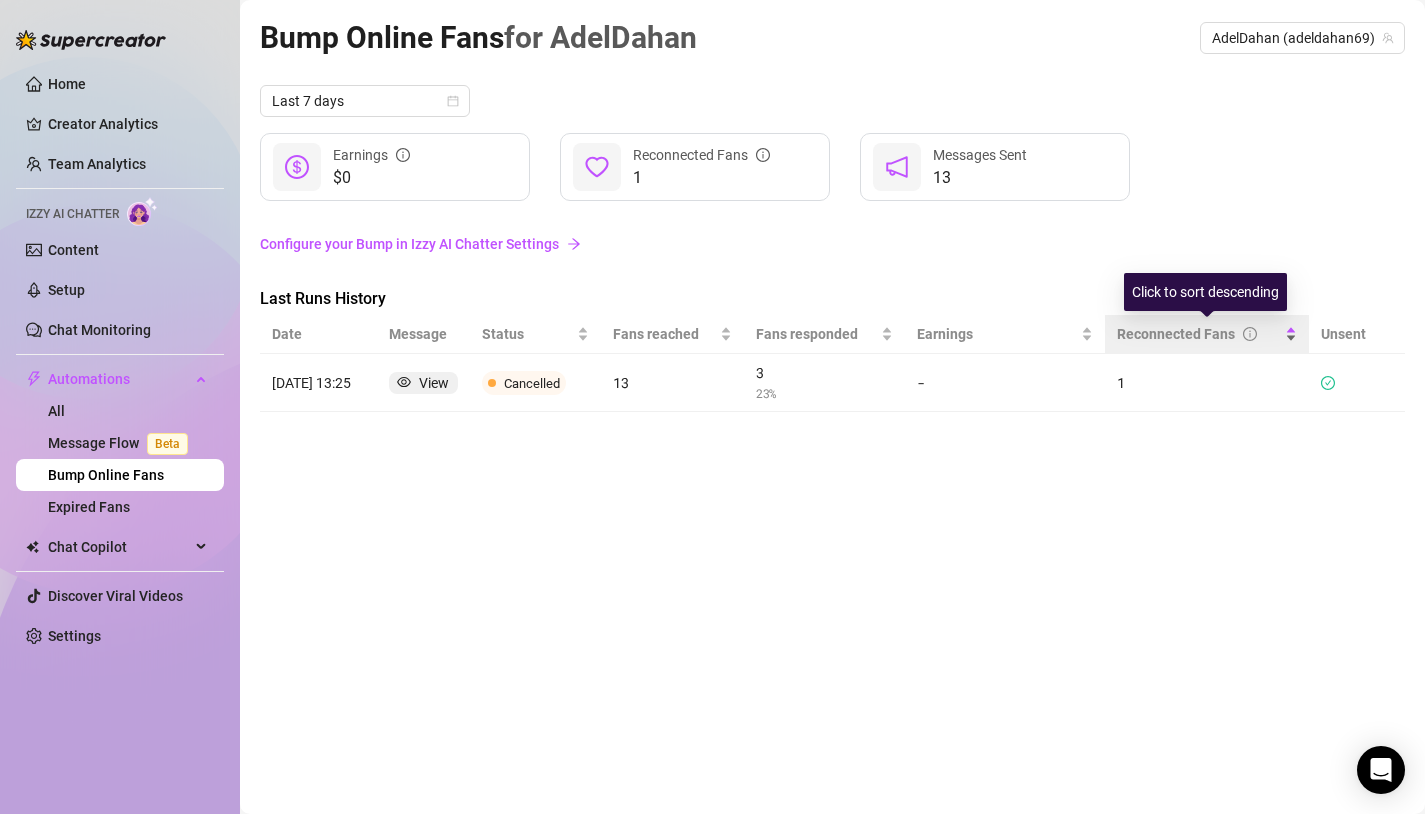 click on "Reconnected Fans" at bounding box center [1199, 334] 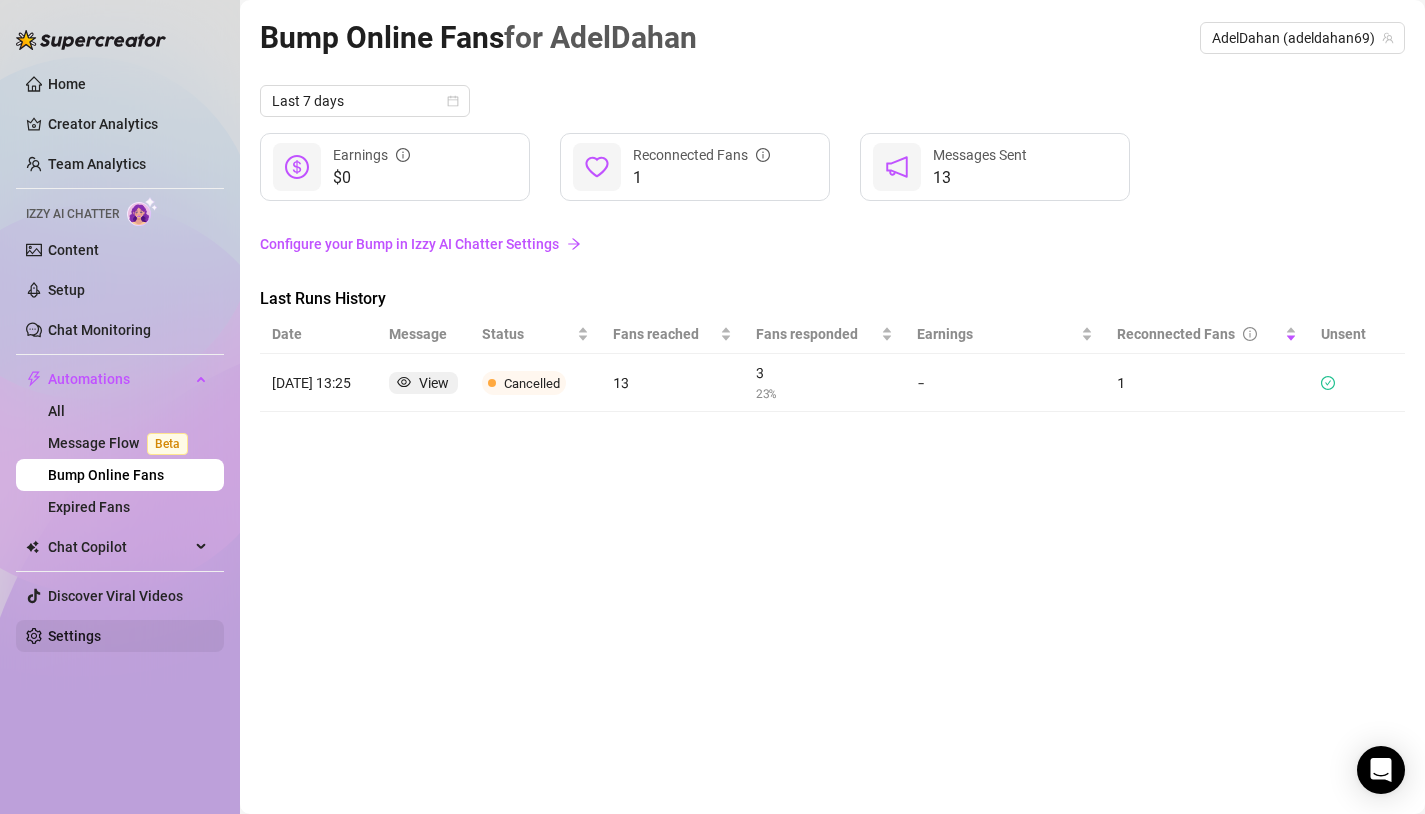 click on "Settings" at bounding box center [74, 636] 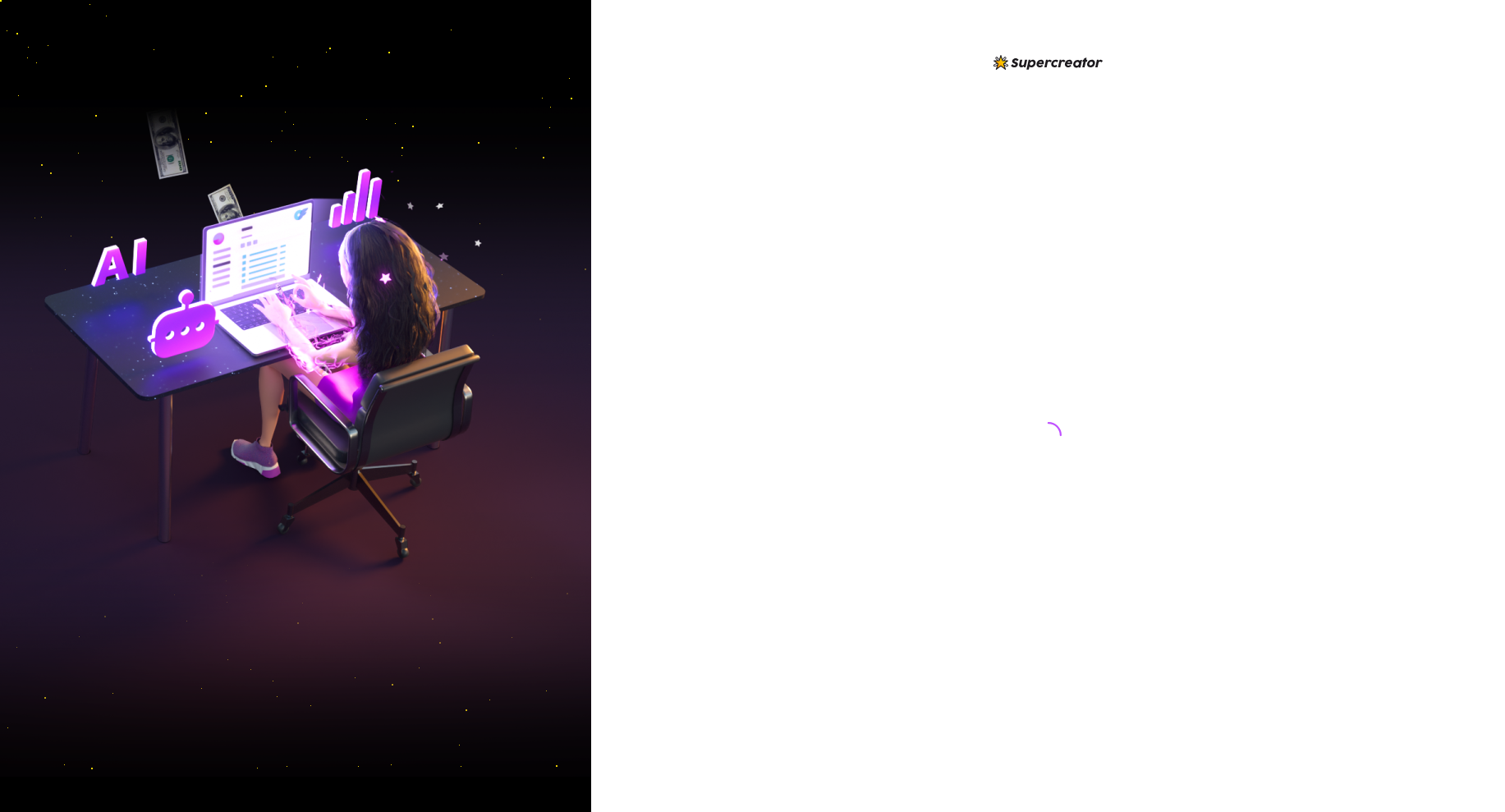 scroll, scrollTop: 0, scrollLeft: 0, axis: both 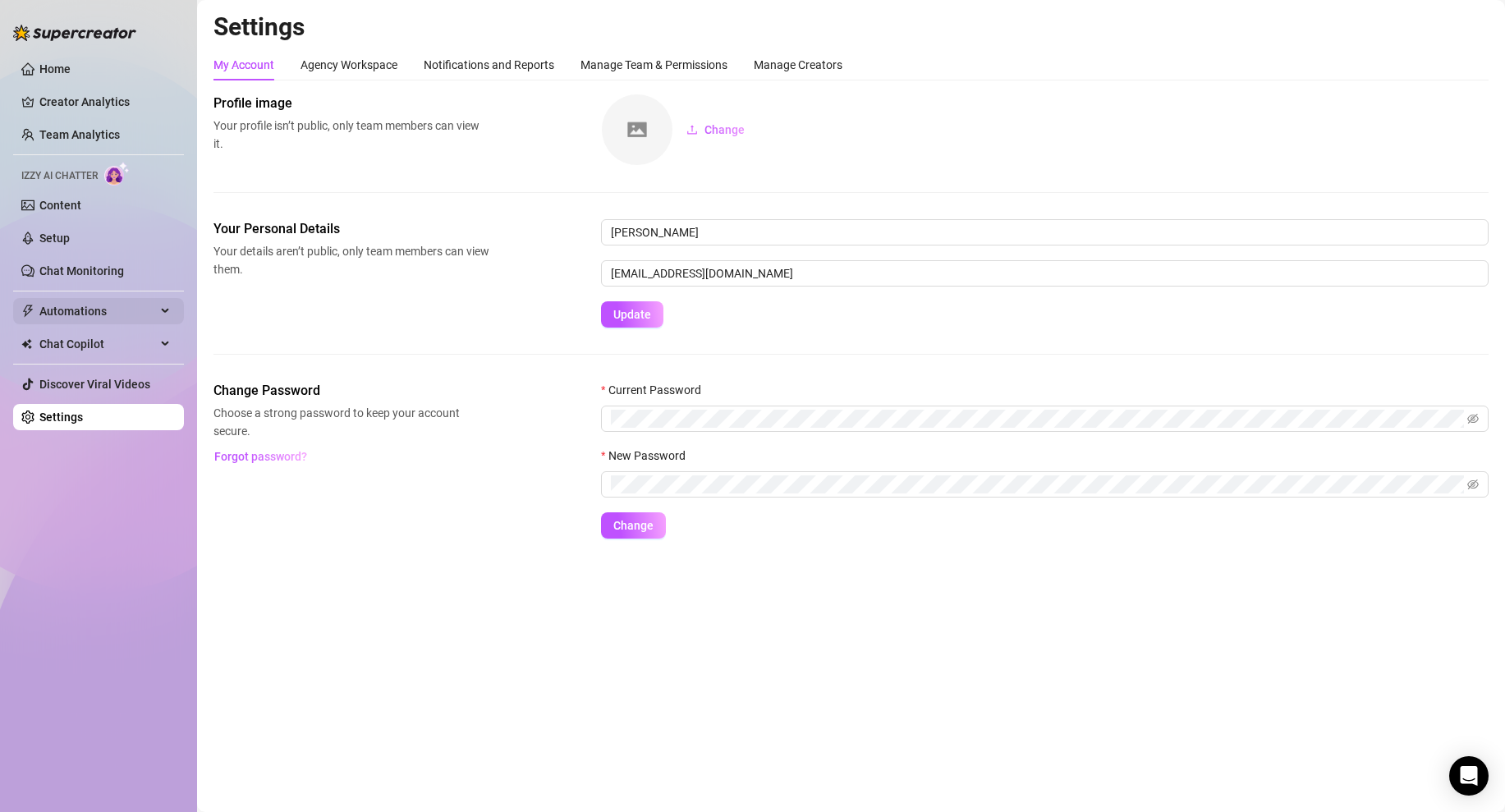 click on "Automations" at bounding box center [98, 311] 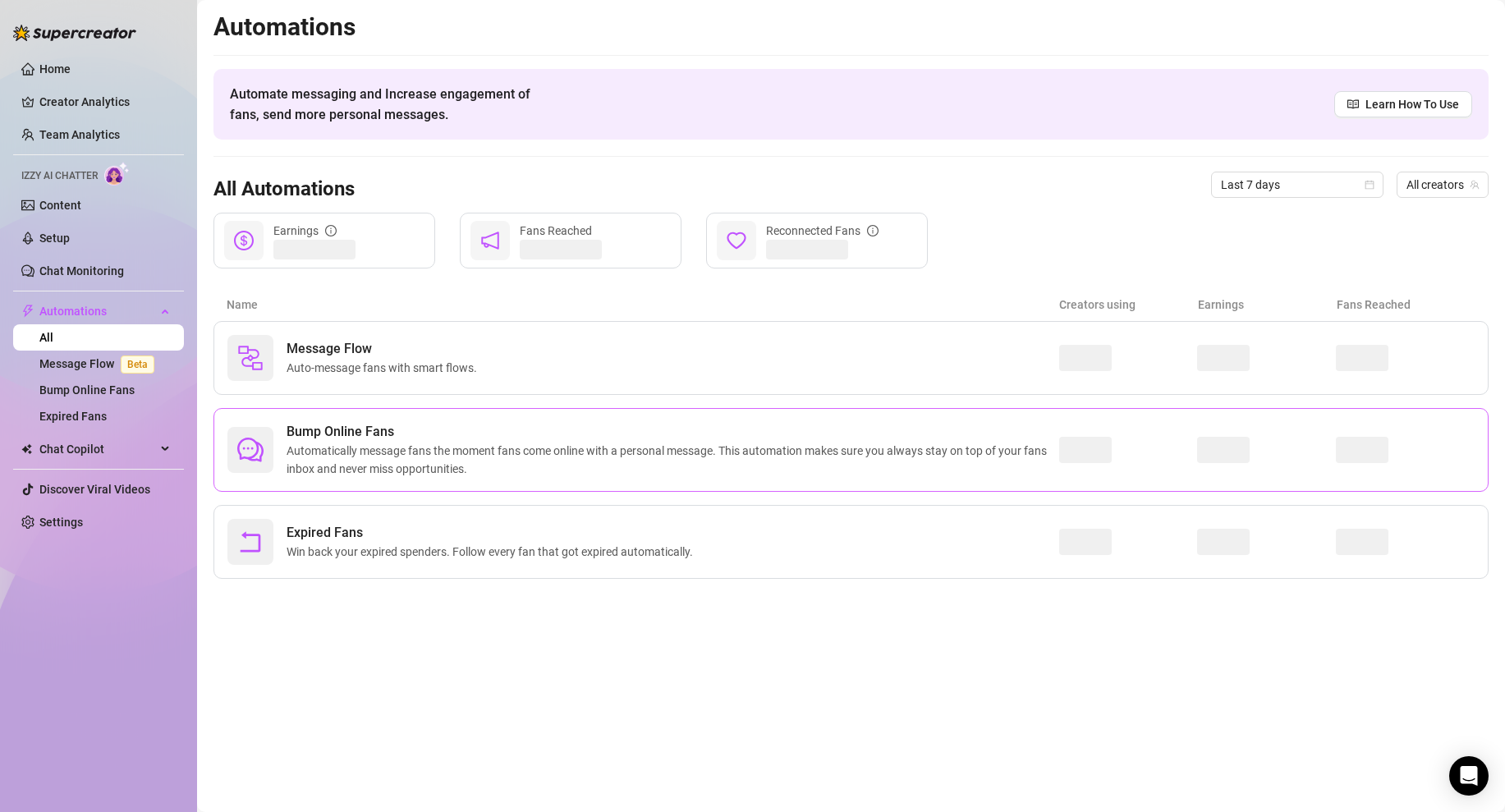 click on "Automatically message fans the moment fans come online with a personal message. This automation makes sure you always stay on top of your fans inbox and never miss opportunities." at bounding box center (672, 460) 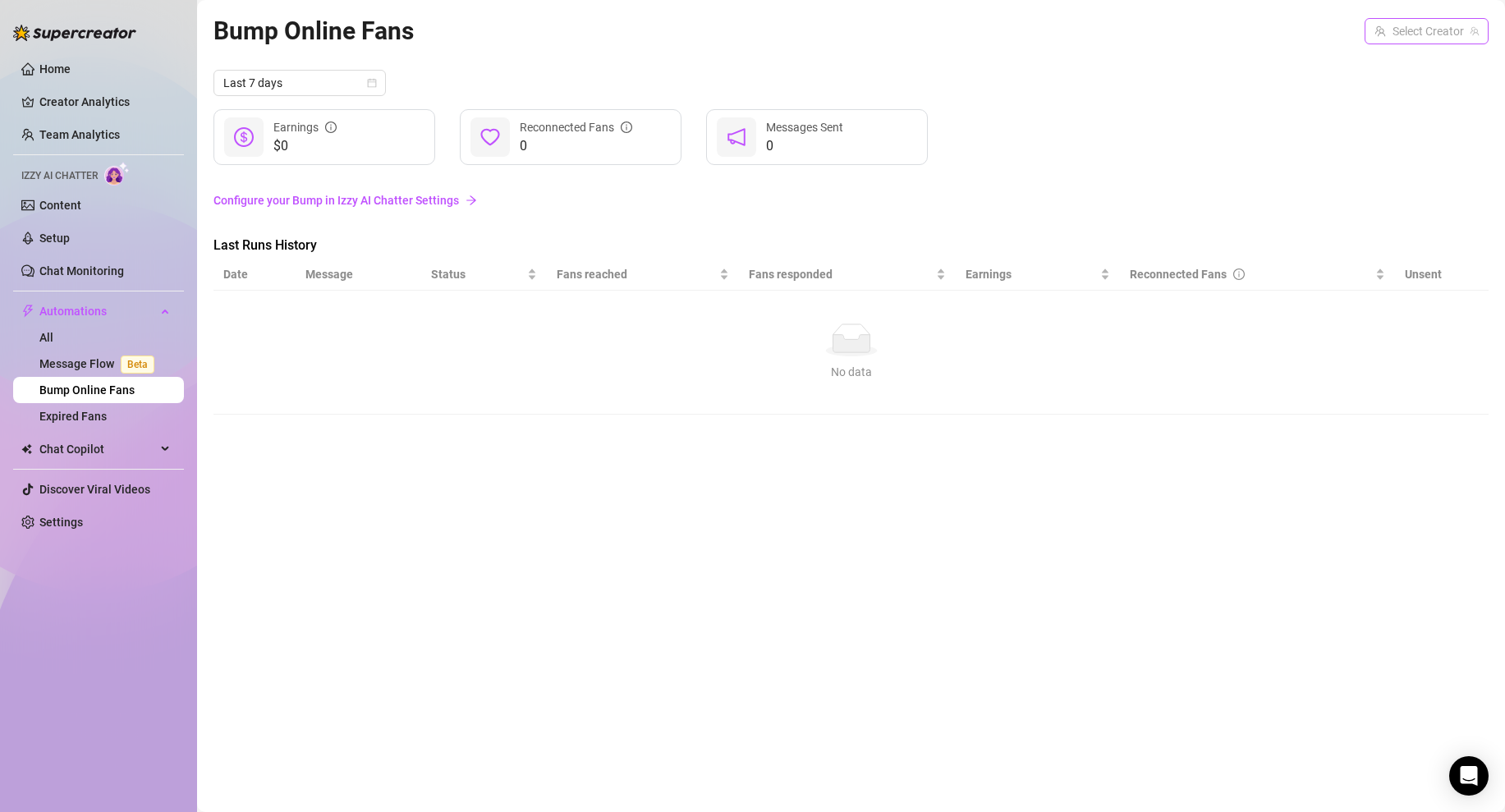 click at bounding box center [1419, 31] 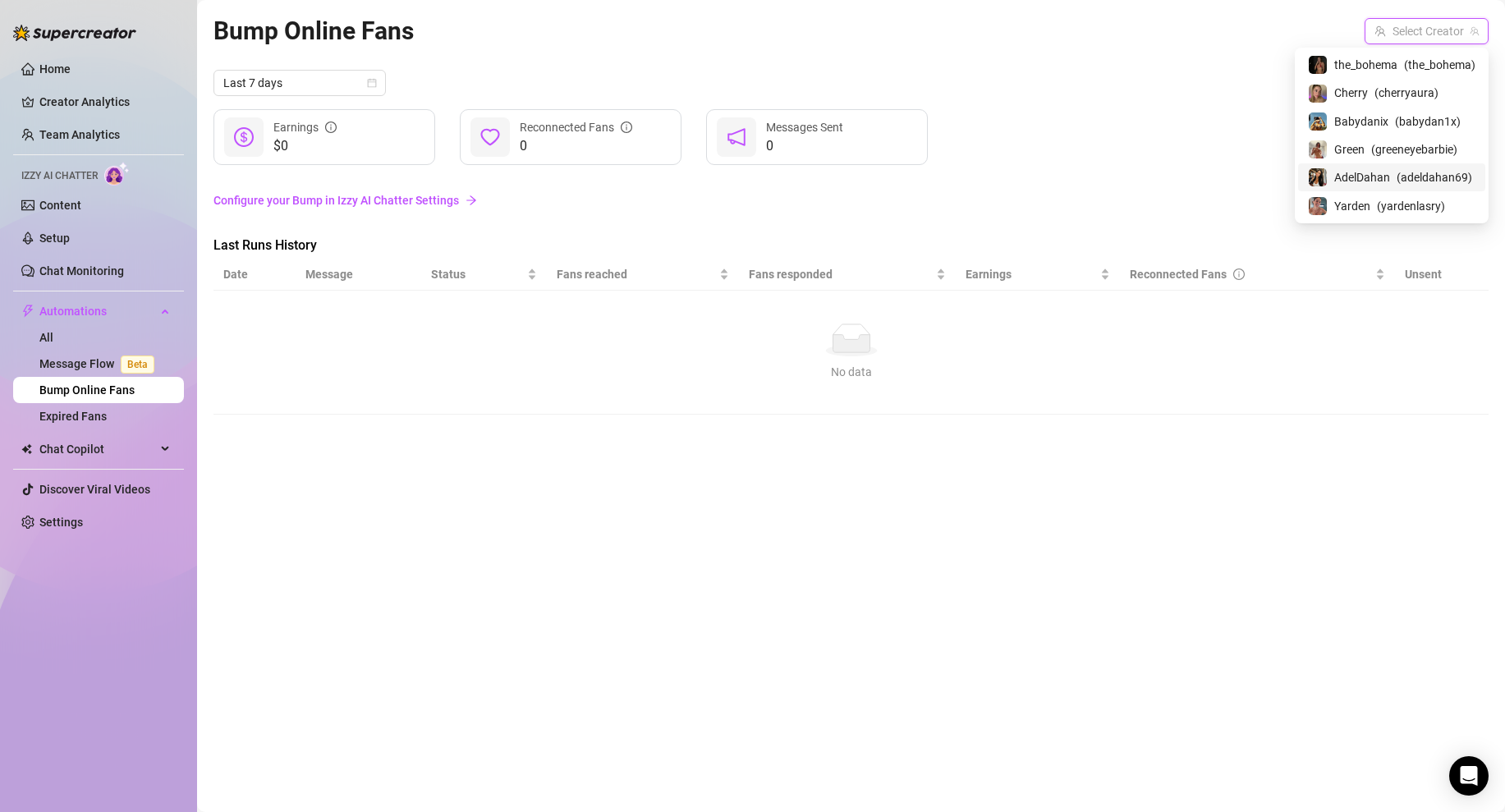 click on "AdelDahan" at bounding box center (1362, 177) 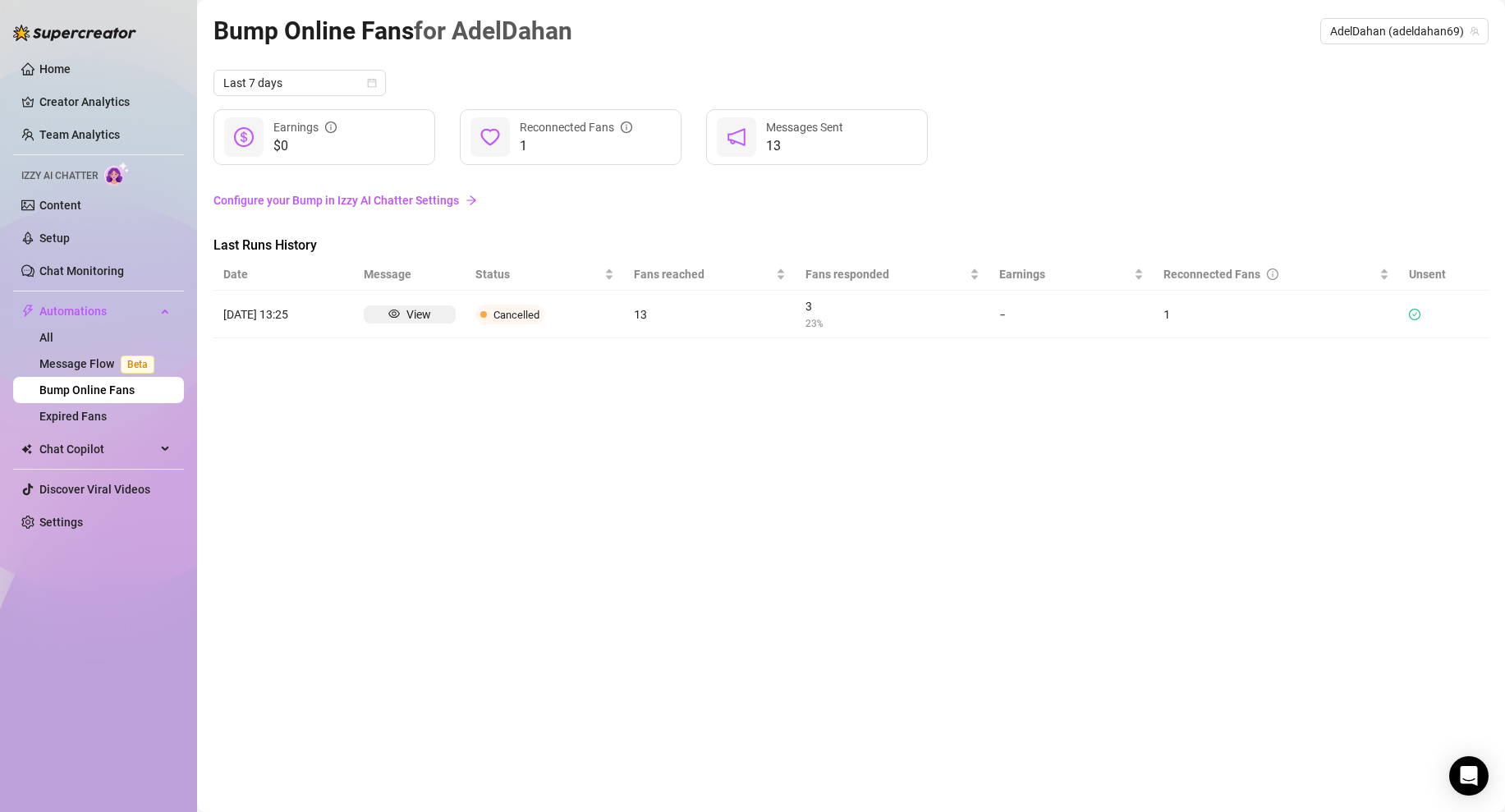 click 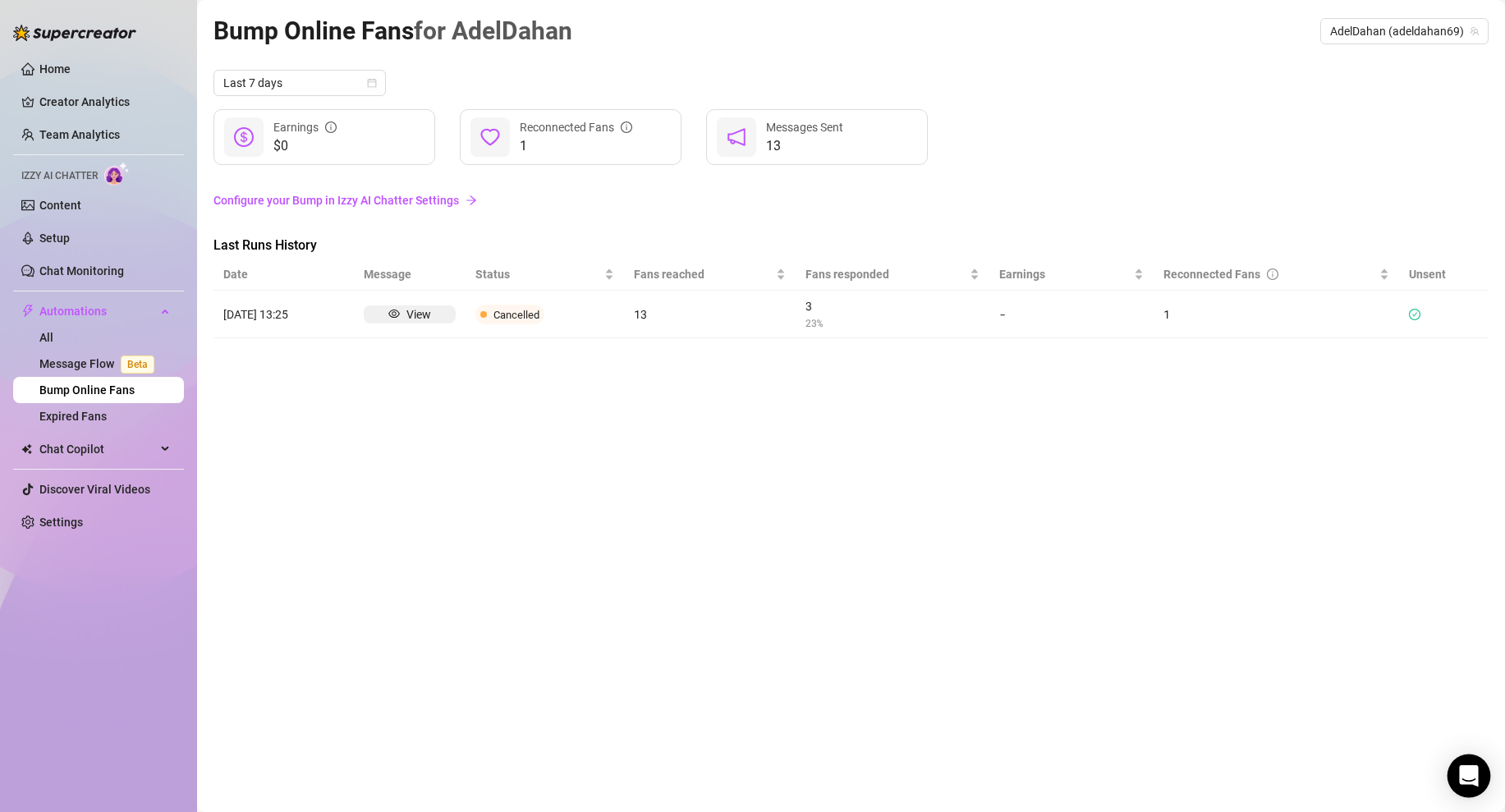 click at bounding box center [1469, 776] 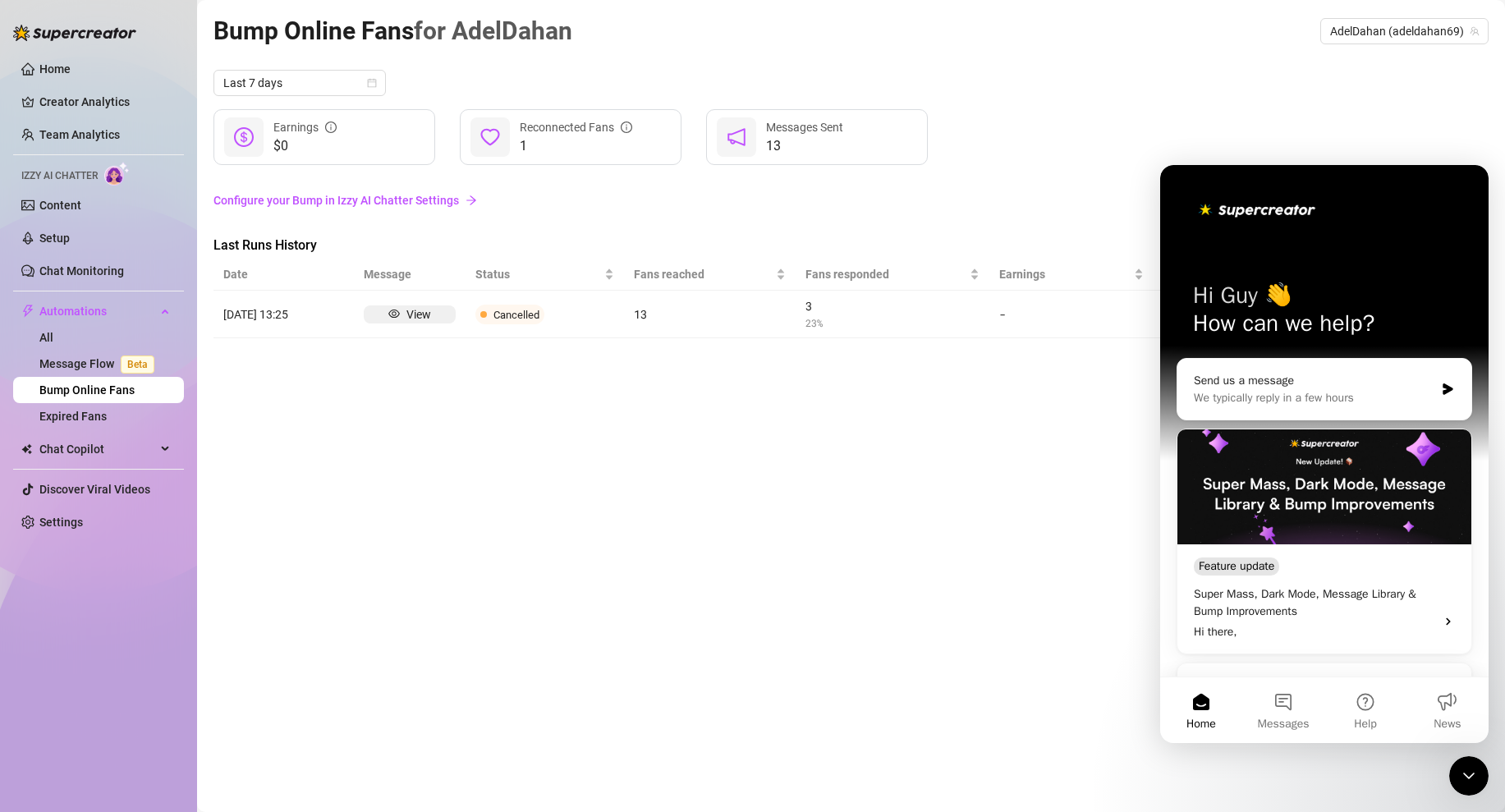 scroll, scrollTop: 0, scrollLeft: 0, axis: both 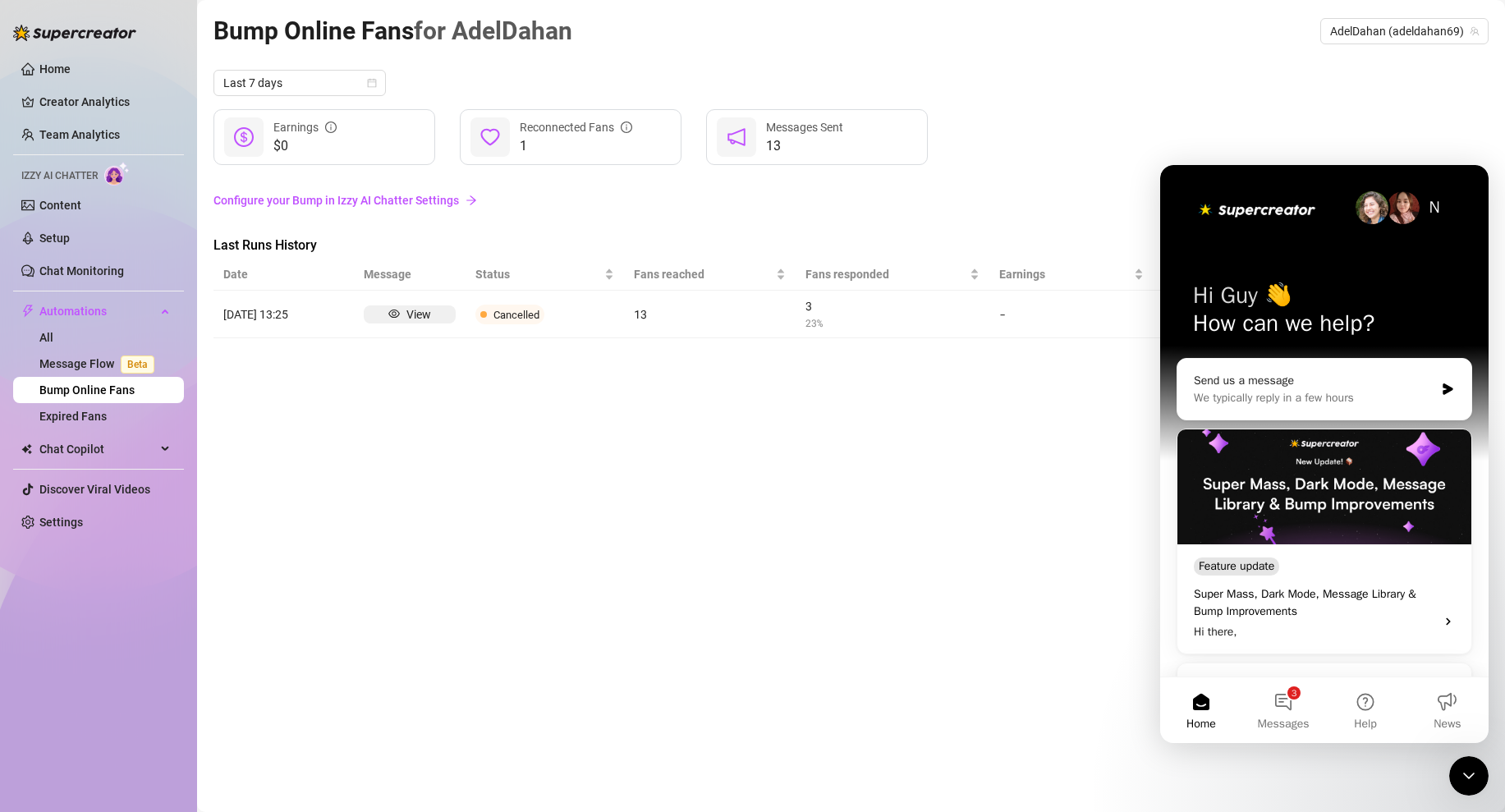 click on "Super Mass, Dark Mode, Message Library & Bump Improvements" at bounding box center [1310, 603] 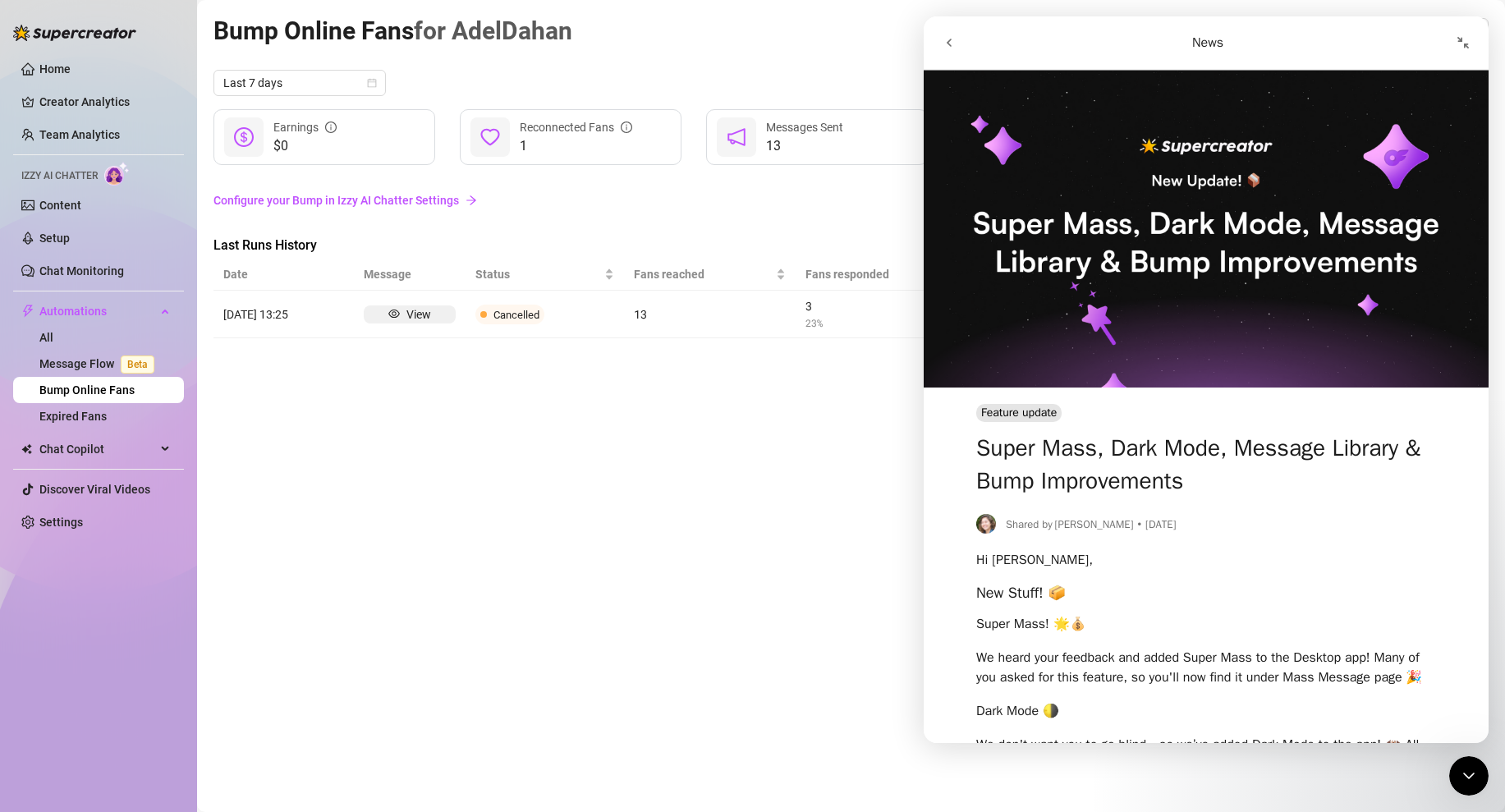 click at bounding box center [949, 43] 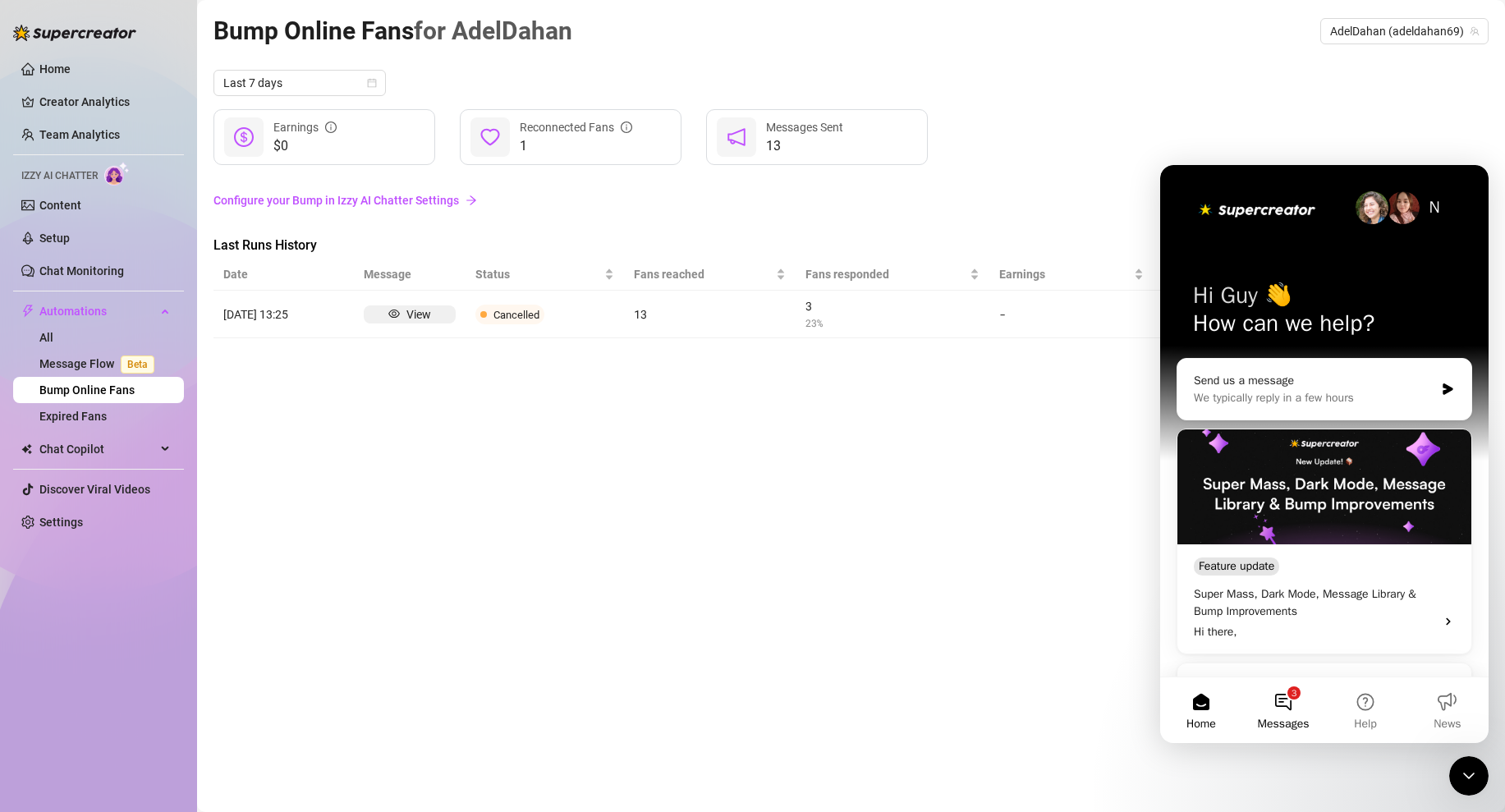click on "3 Messages" at bounding box center (1283, 710) 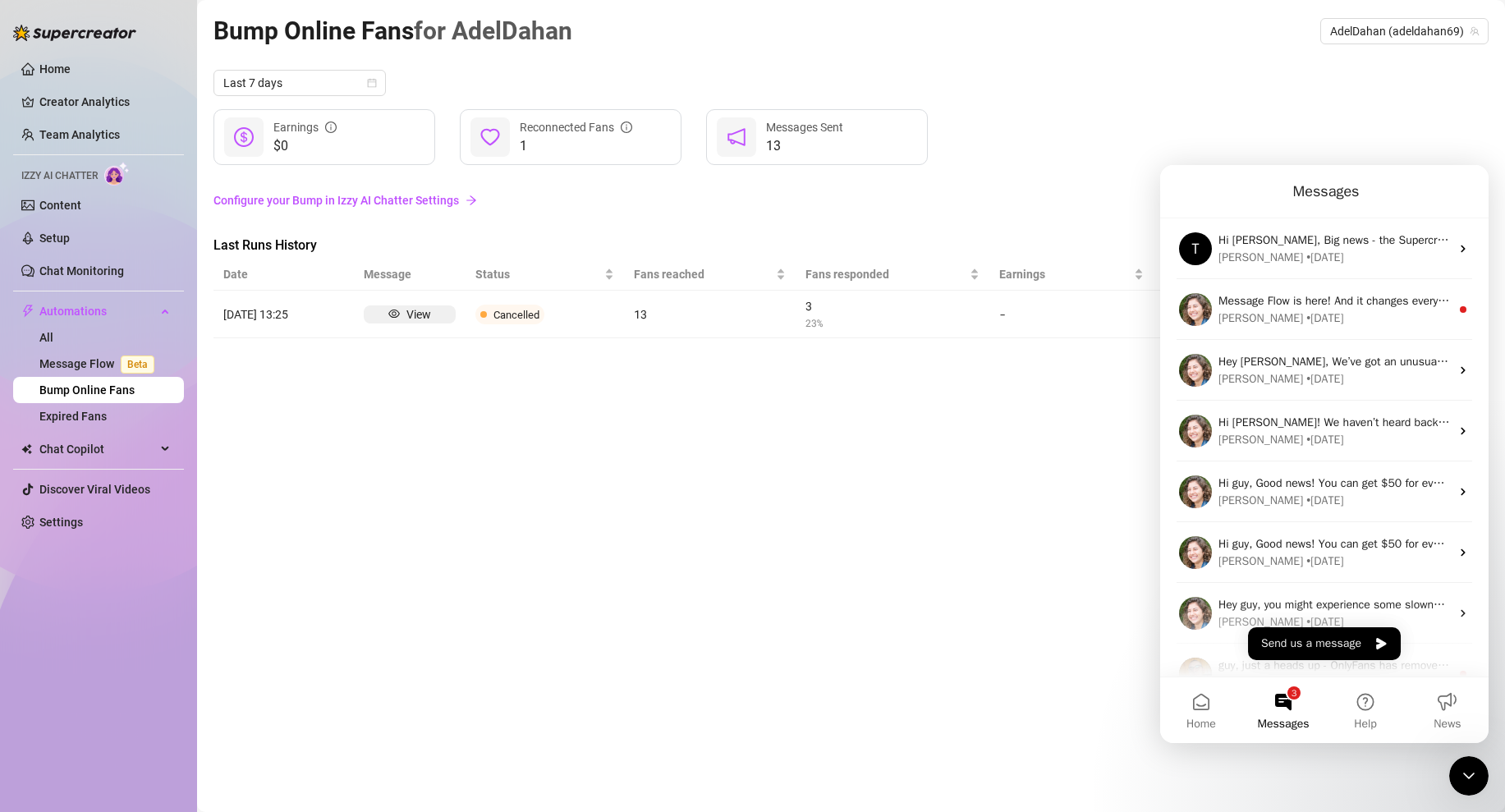 click 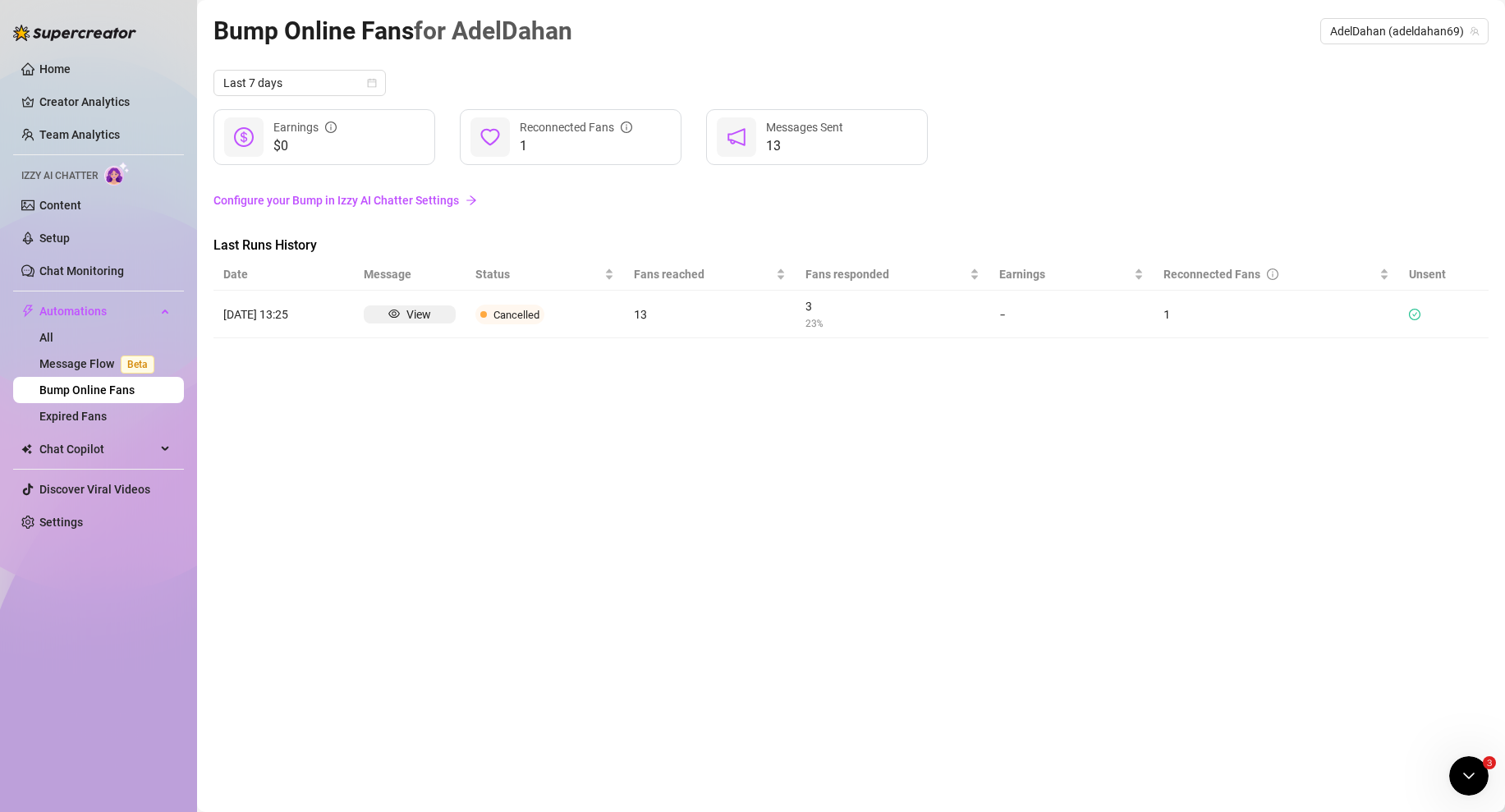 scroll, scrollTop: 0, scrollLeft: 0, axis: both 